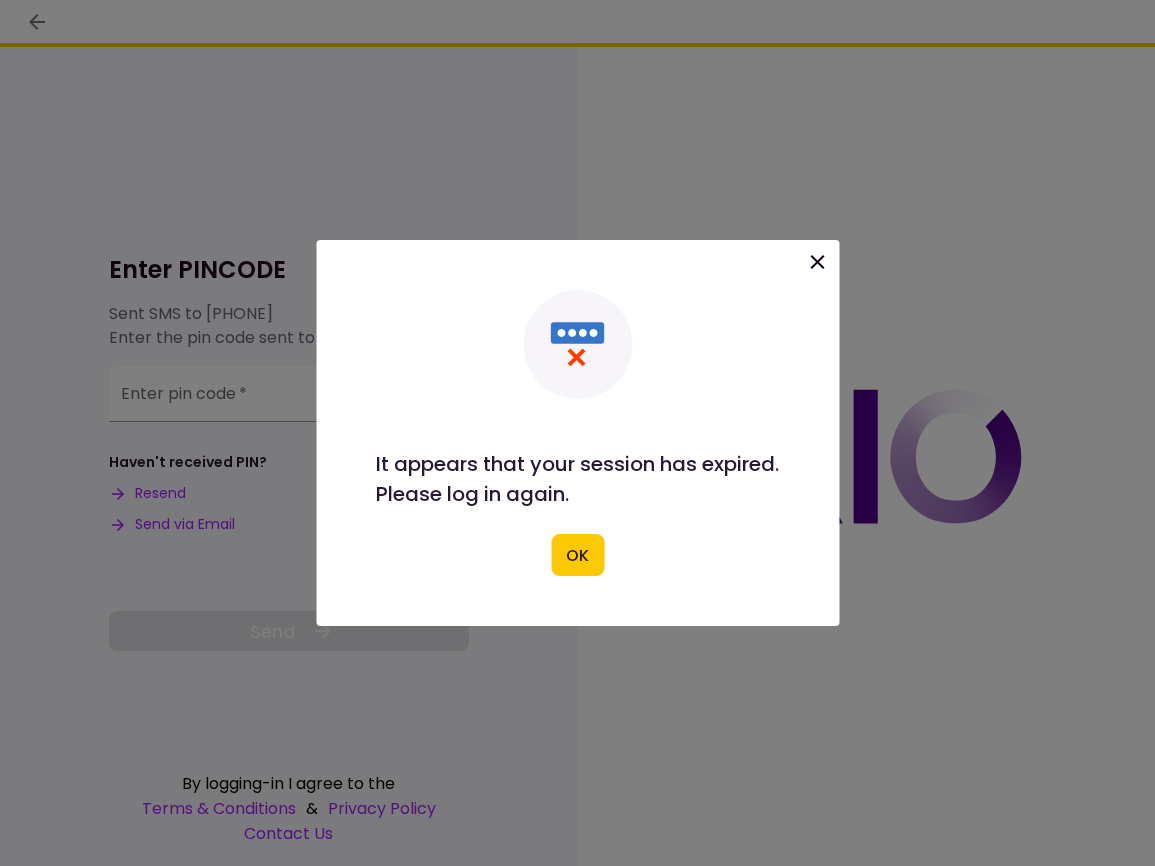 scroll, scrollTop: 0, scrollLeft: 0, axis: both 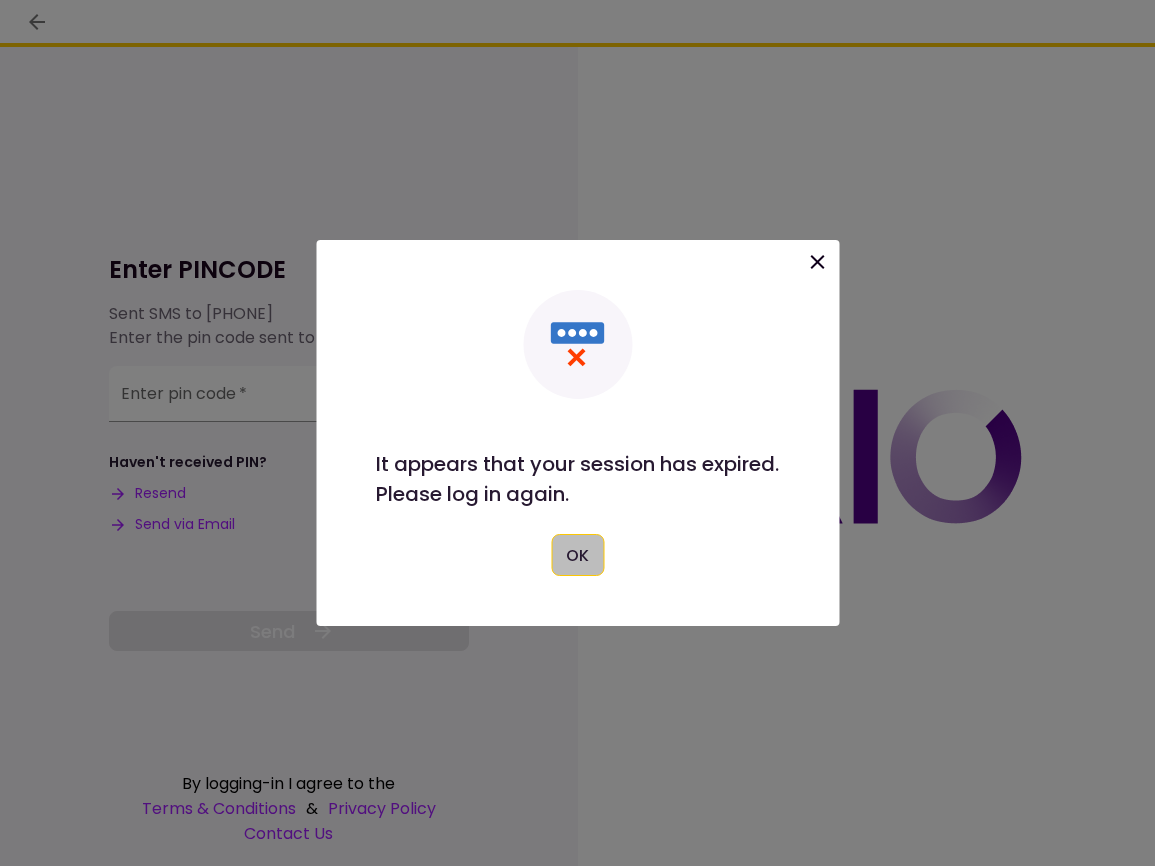 click on "OK" at bounding box center (577, 555) 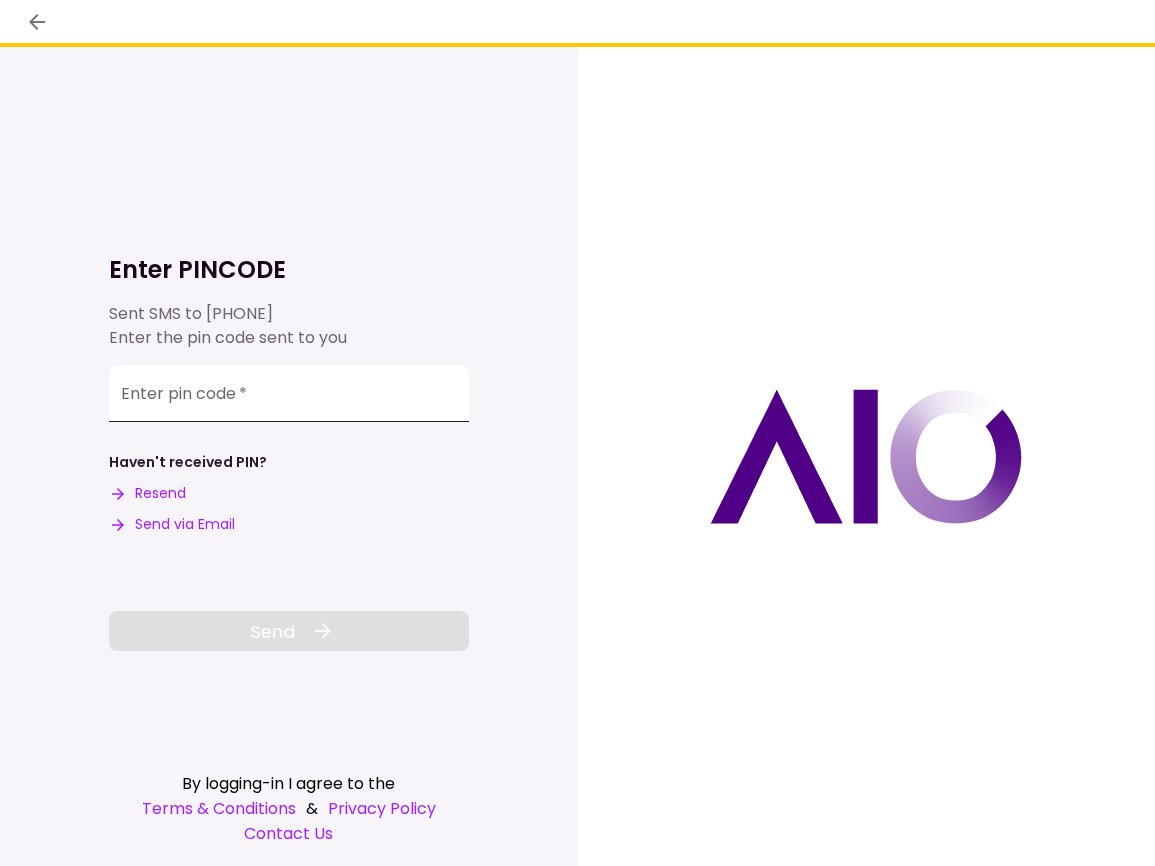 click on "Enter pin code   *" at bounding box center (289, 394) 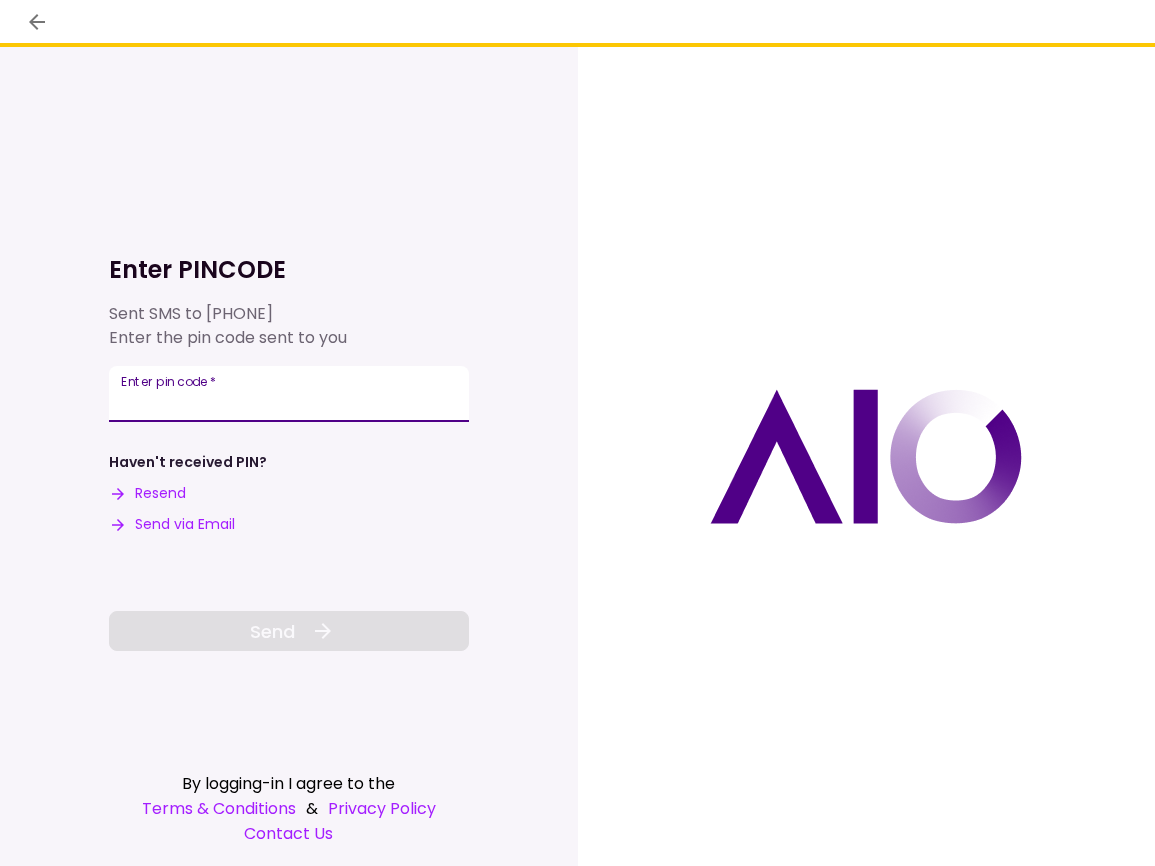 click on "Enter pin code   *" at bounding box center (289, 394) 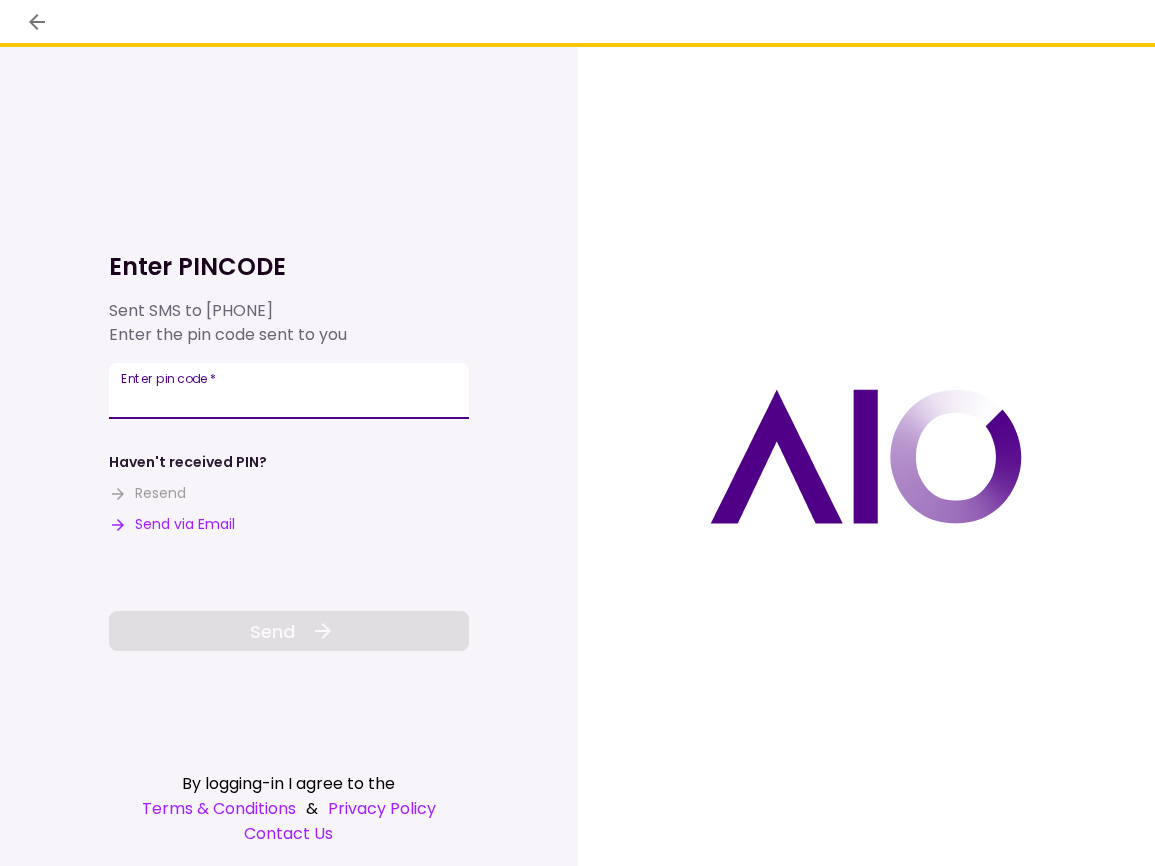 click on "Enter pin code   *" at bounding box center [289, 391] 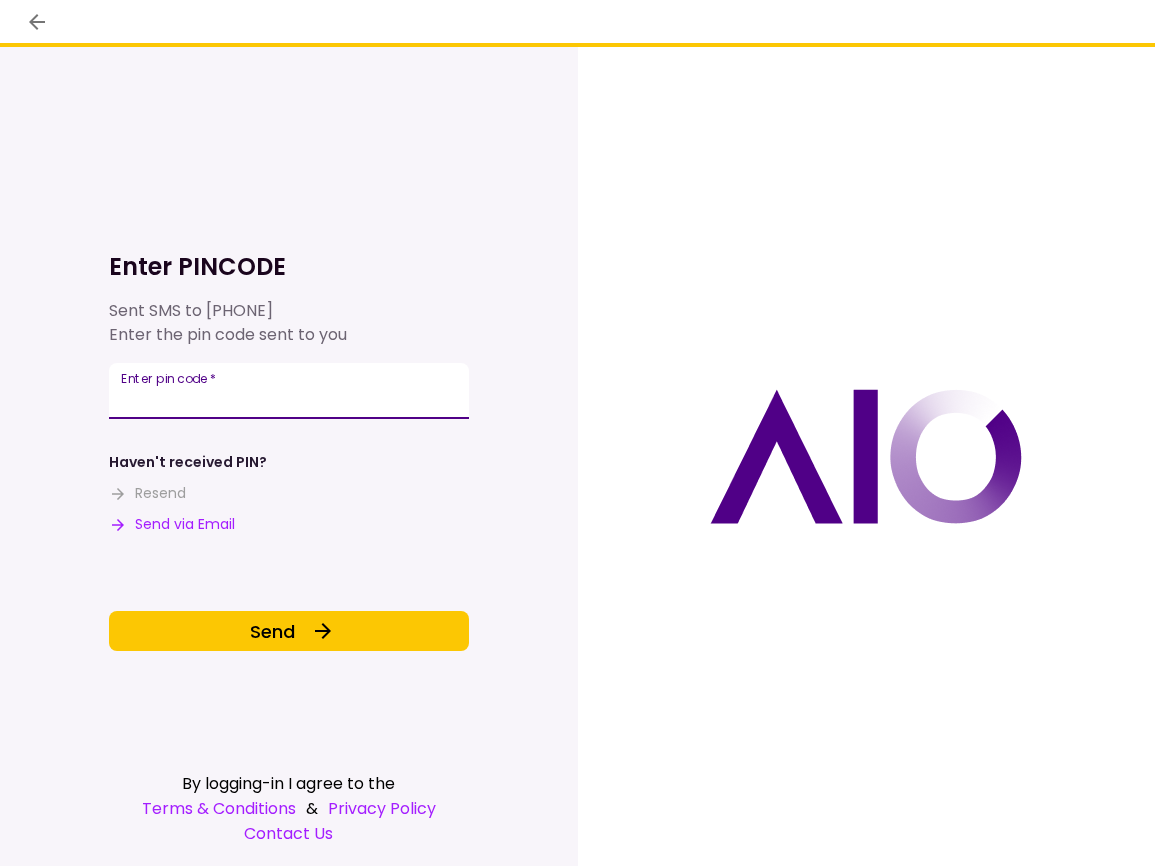 type on "******" 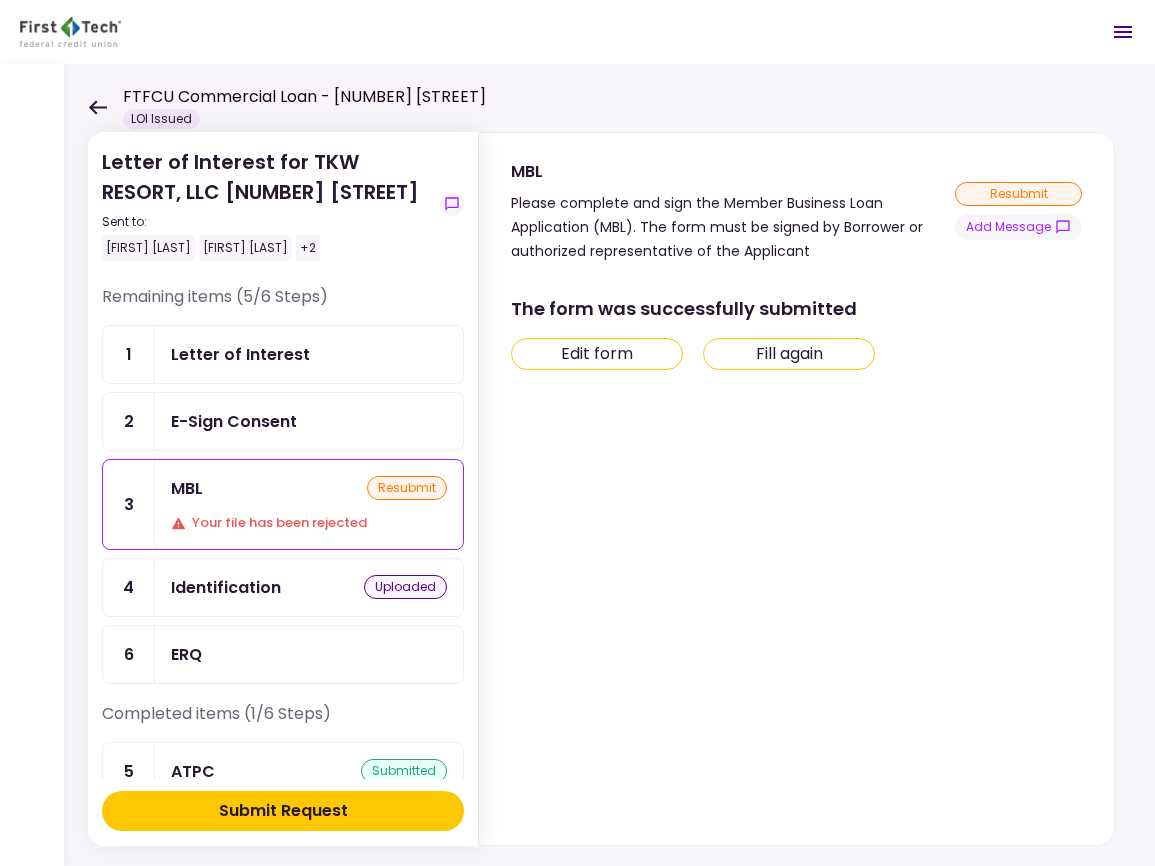 click on "Letter of Interest" at bounding box center (309, 354) 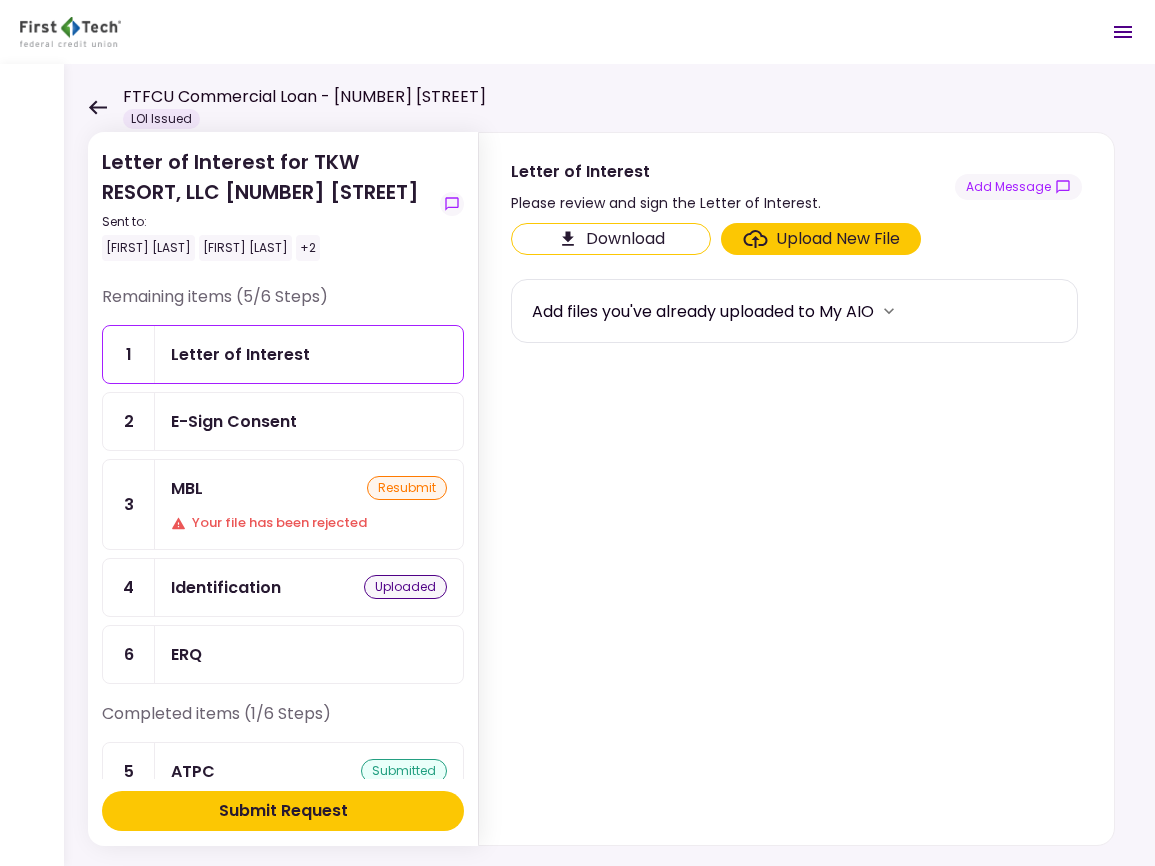 click on "E-Sign Consent" at bounding box center [309, 421] 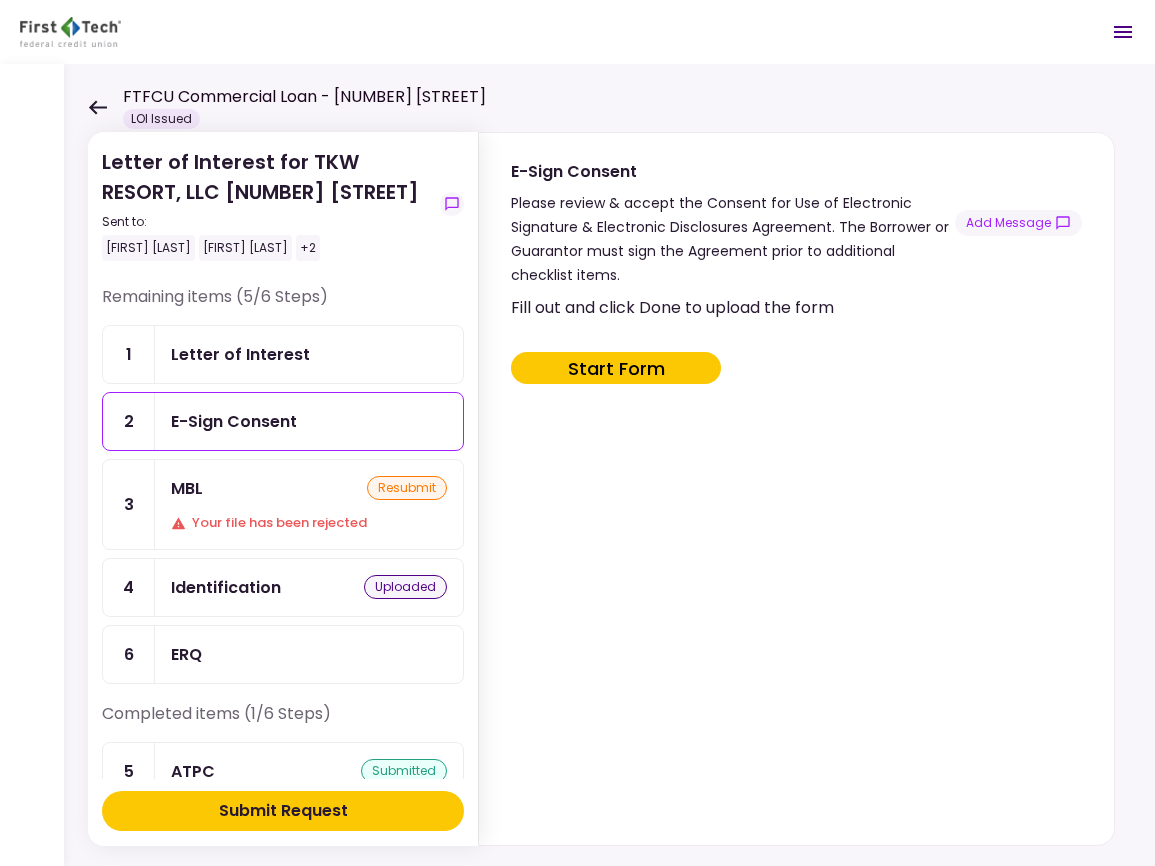 click on "Start Form" at bounding box center [616, 368] 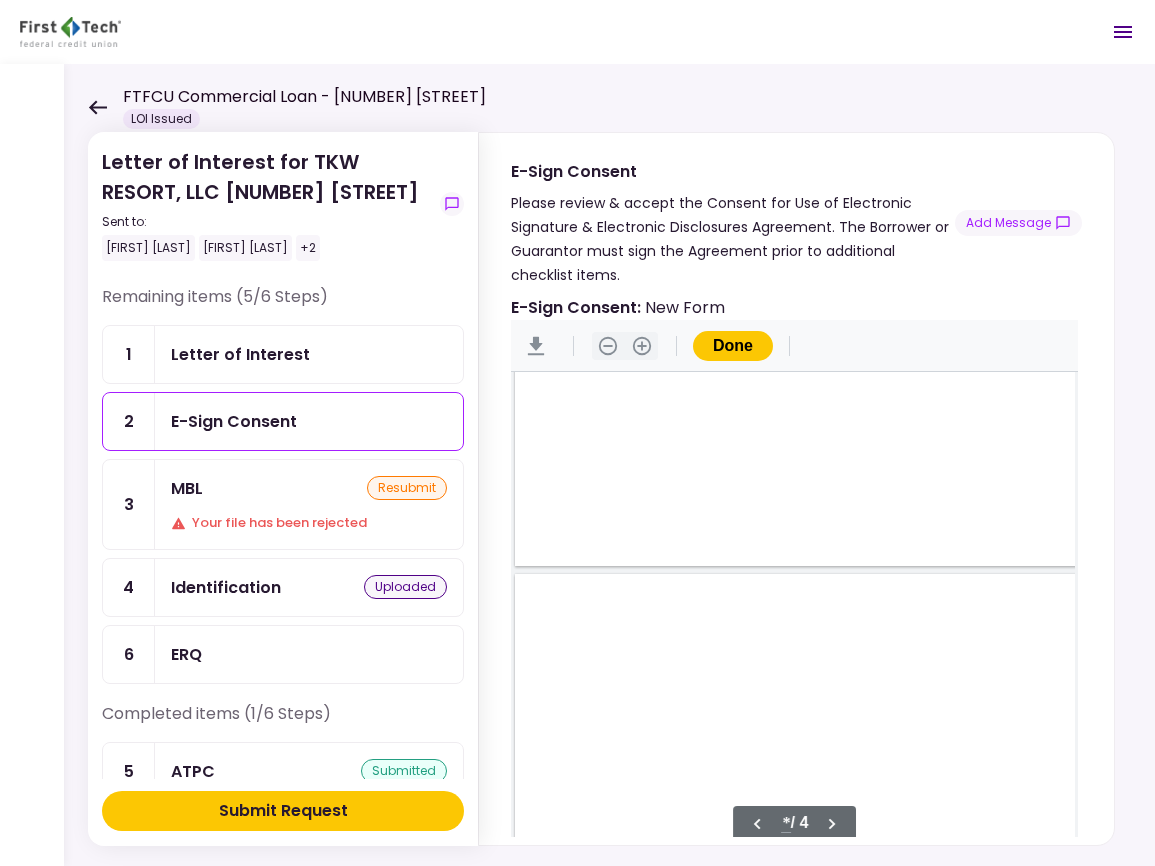 scroll, scrollTop: 2717, scrollLeft: 0, axis: vertical 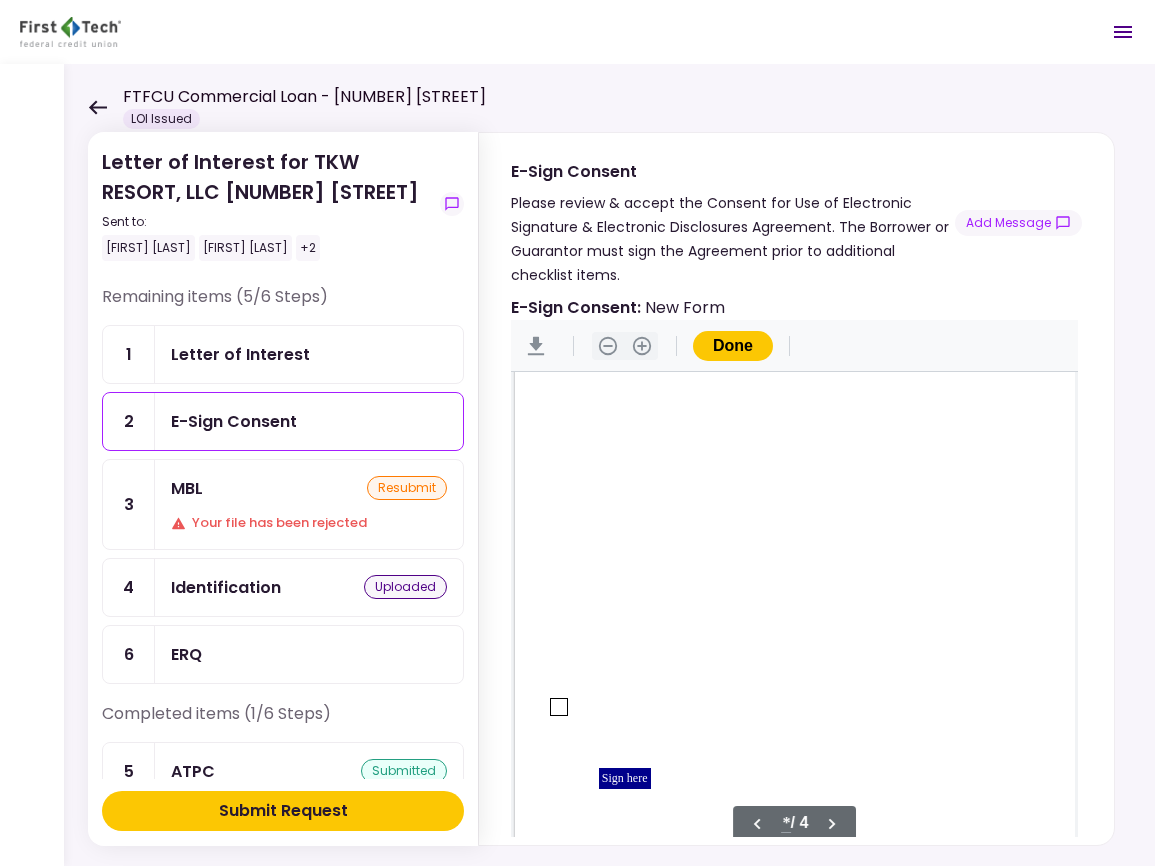type on "*" 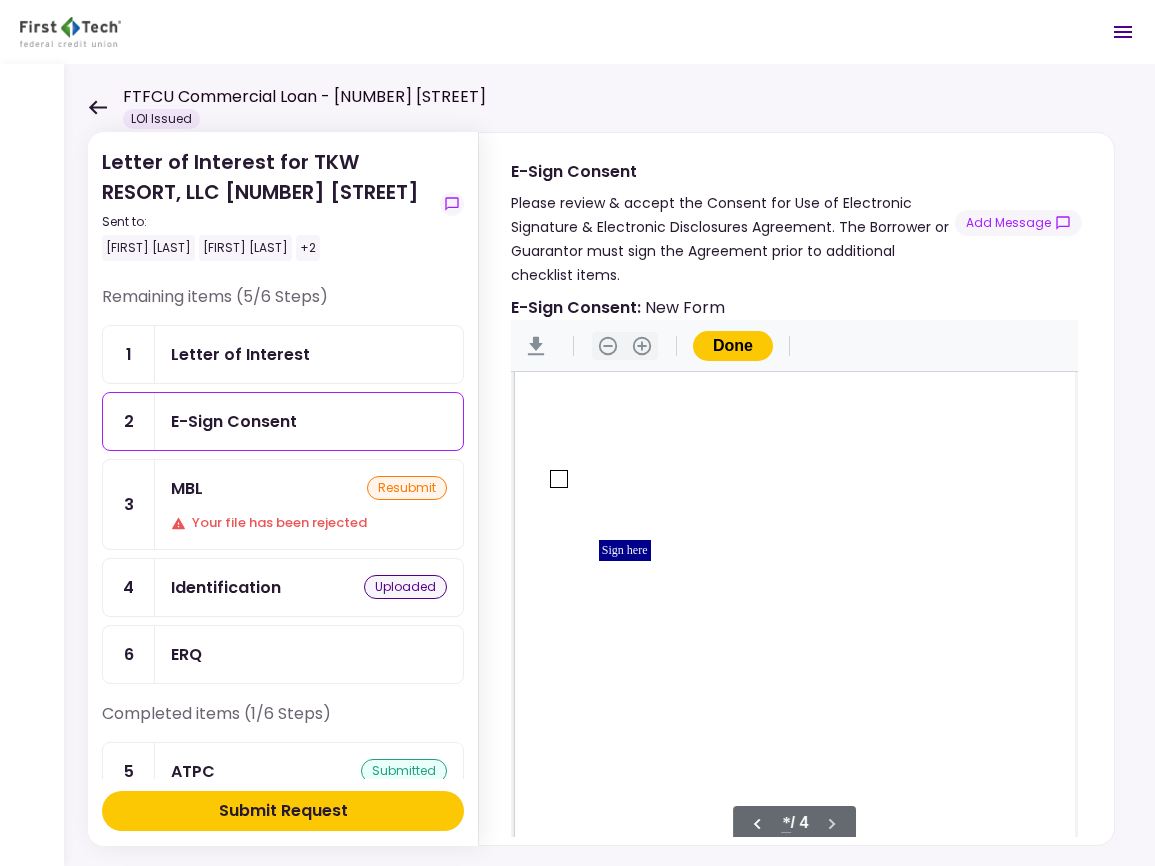 click at bounding box center (559, 479) 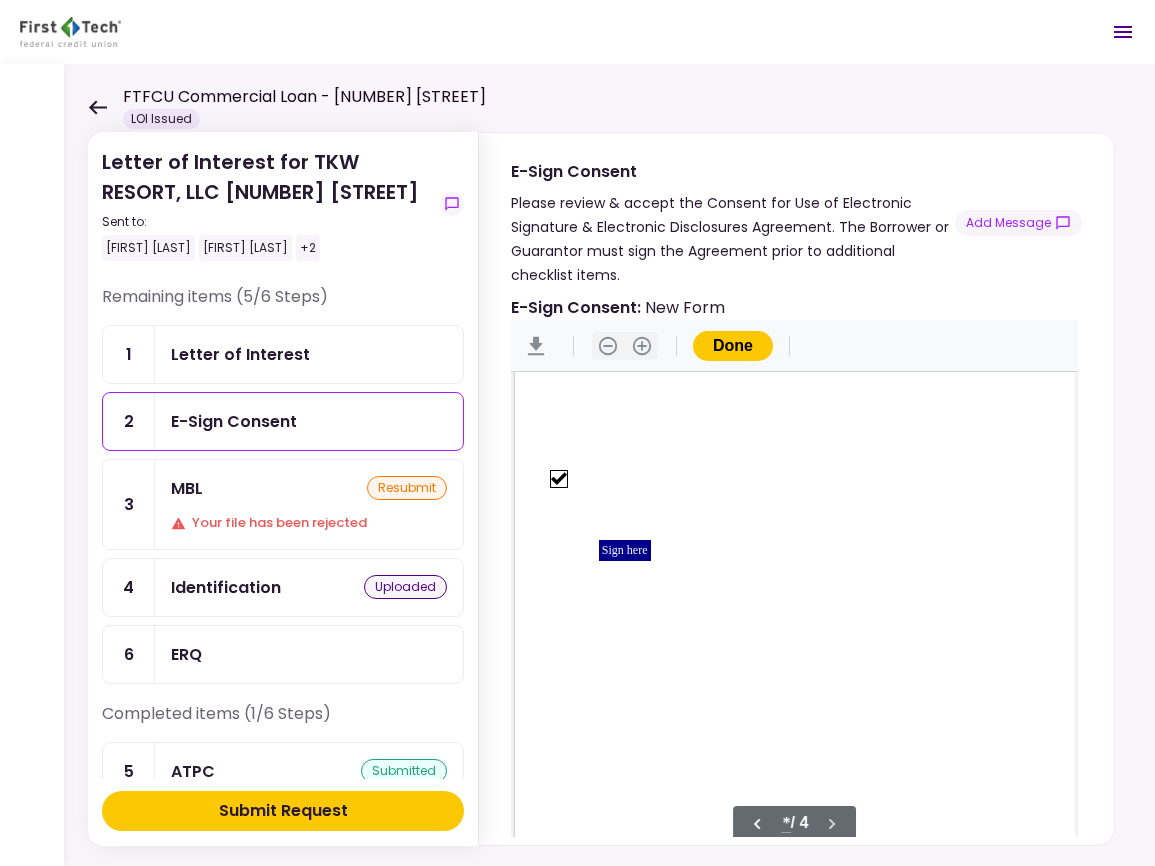 click on "Sign here" at bounding box center [625, 550] 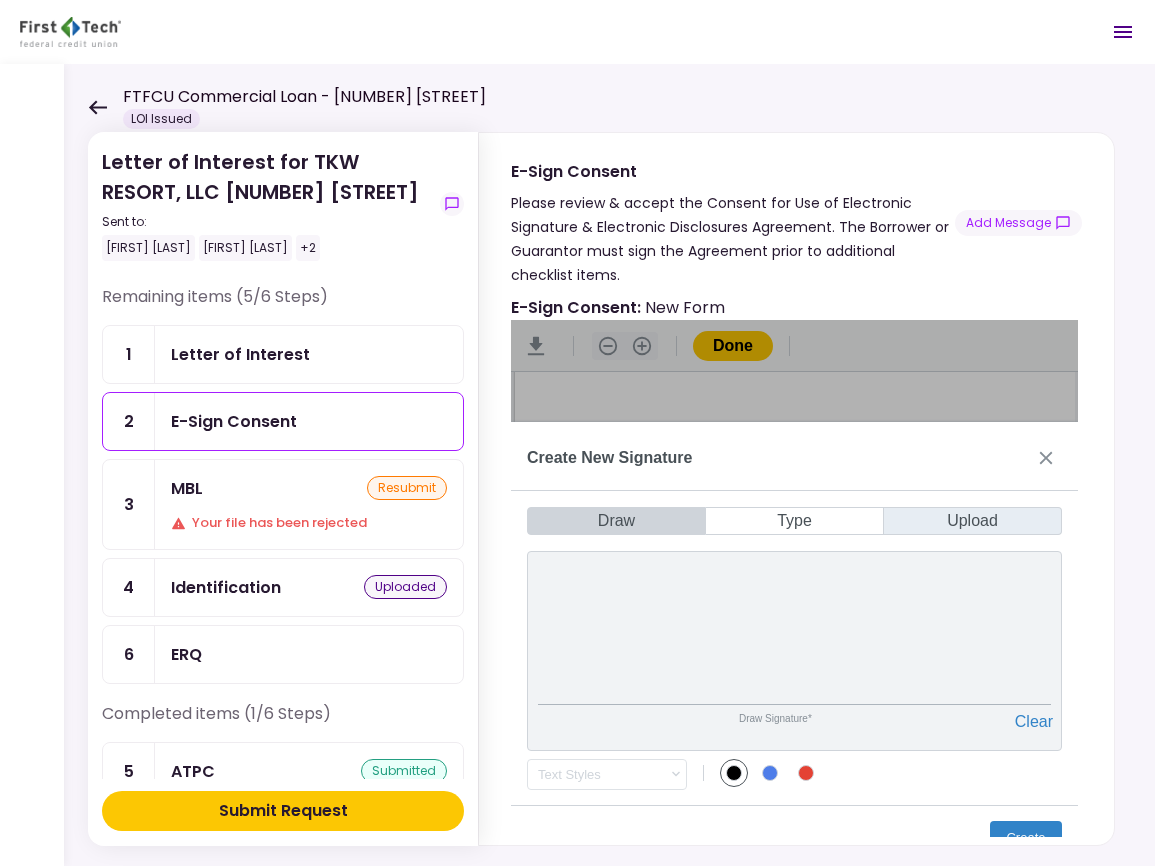 click on "Draw Signature* Clear Draw Initials* Clear Text Styles .cls-1{fill:#abb0c4;} icon - chevron - down No results found. No results found." at bounding box center (794, 670) 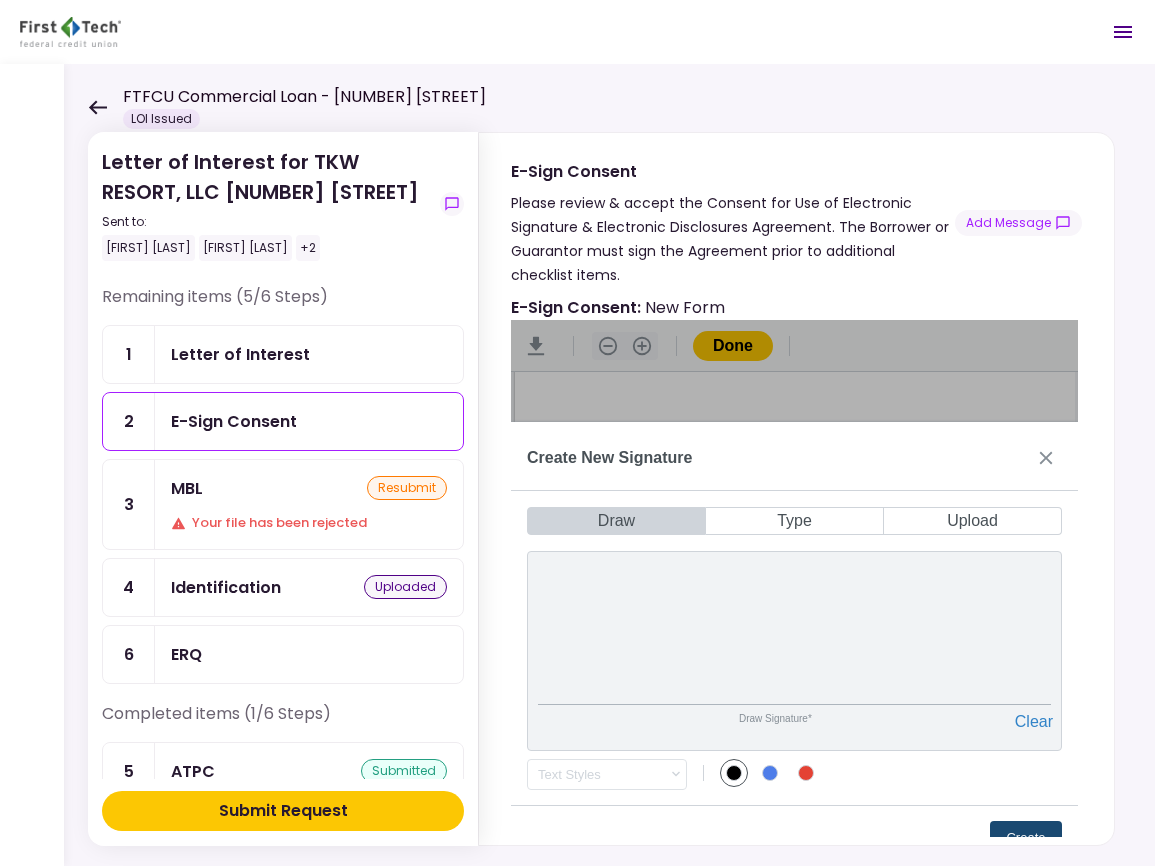 click on "Create" at bounding box center (1026, 837) 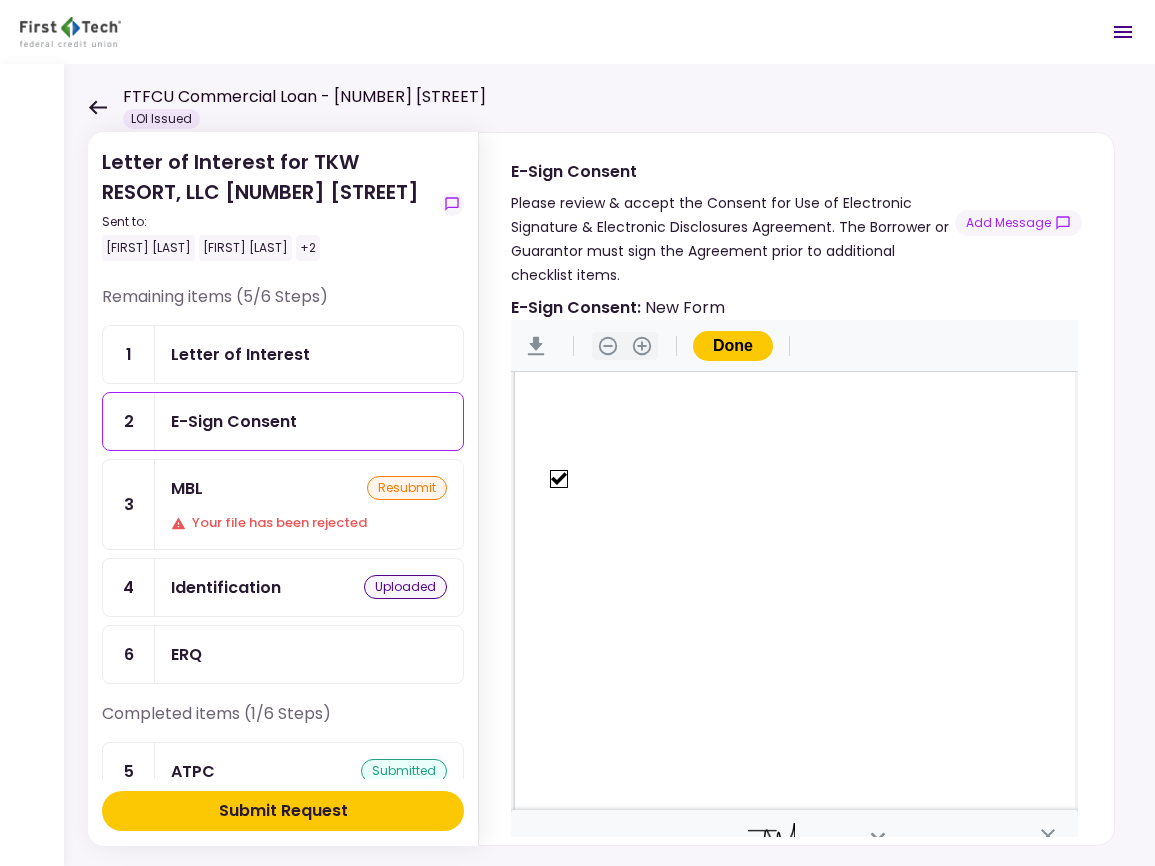 click on "Done" at bounding box center (733, 346) 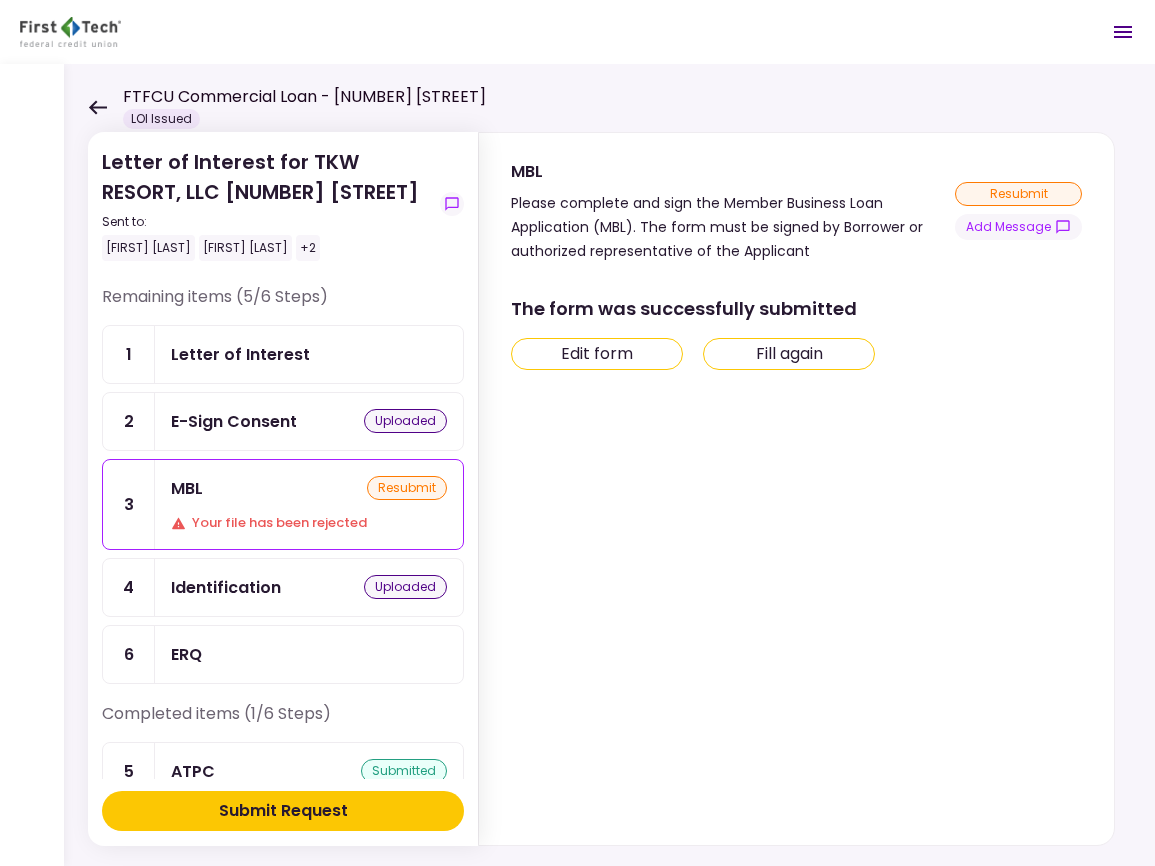 click on "MBL resubmit Your file has been rejected" at bounding box center (309, 504) 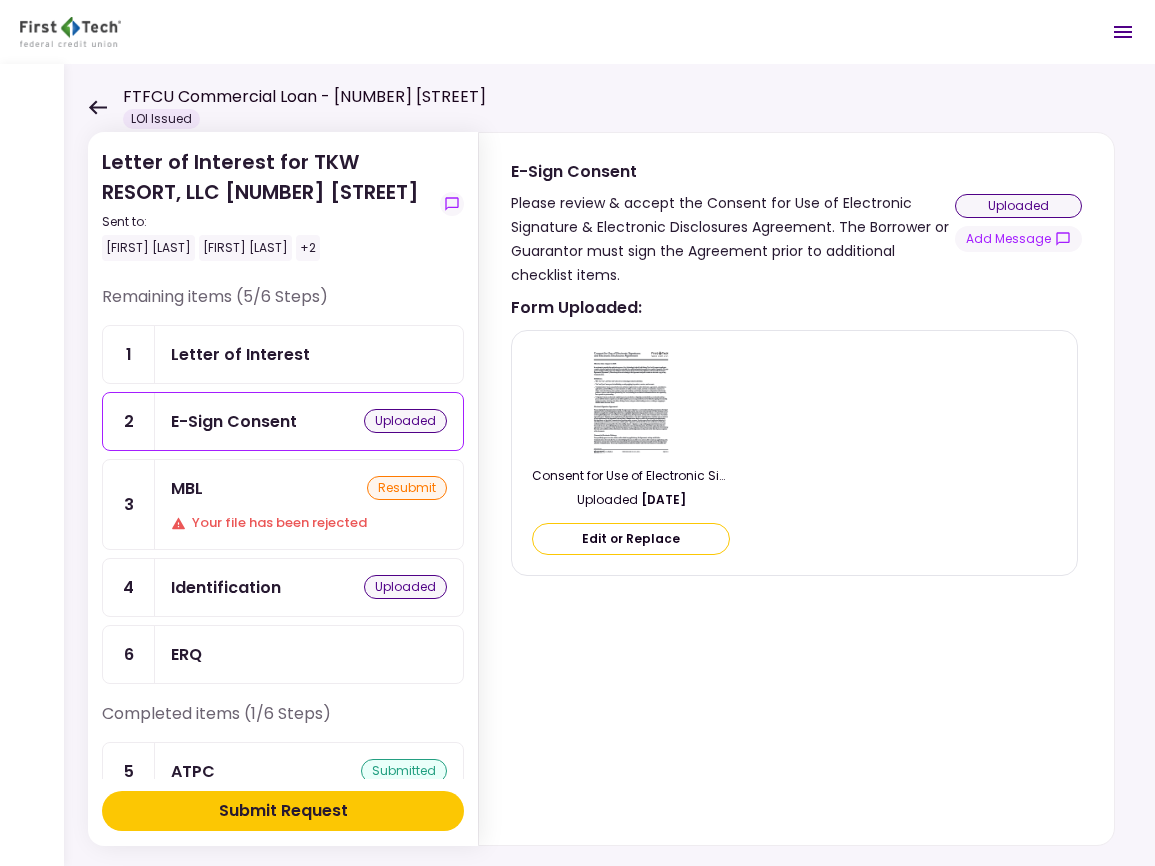 click on "Edit or Replace" at bounding box center (631, 539) 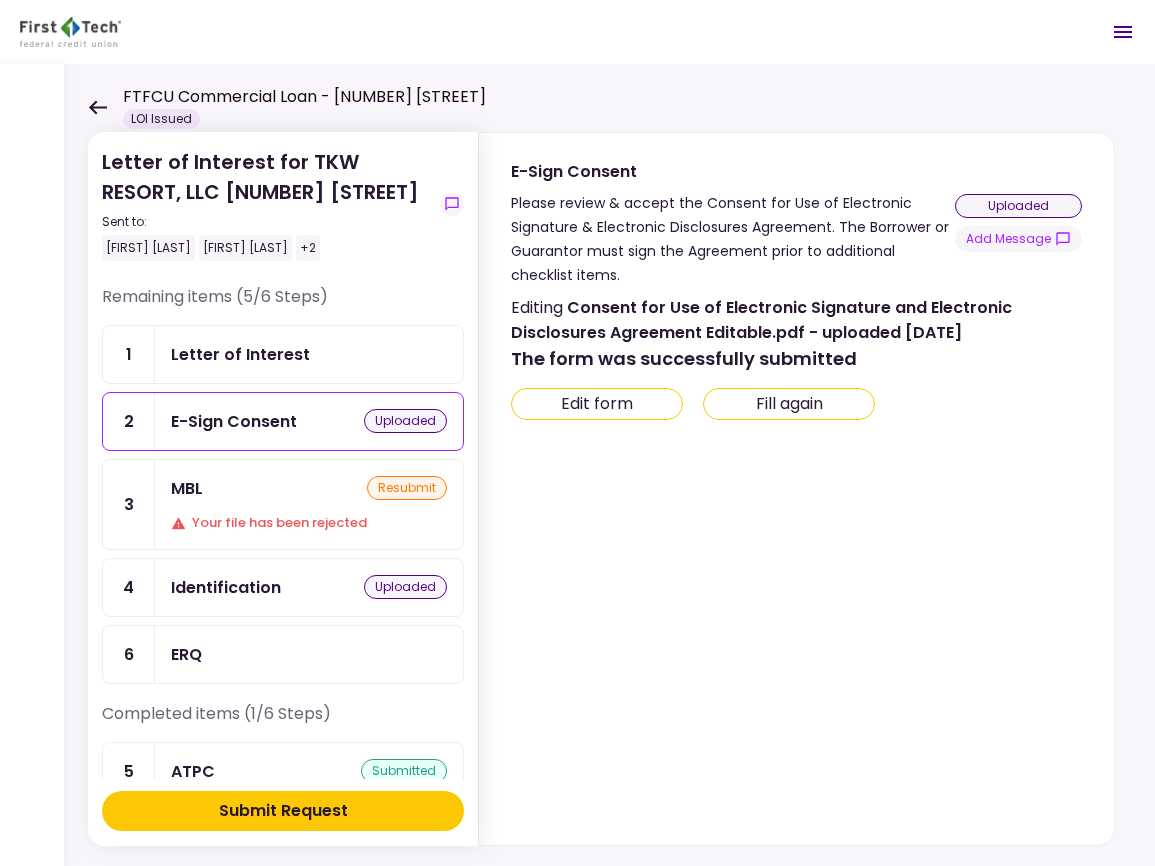click on "Edit form" at bounding box center (597, 404) 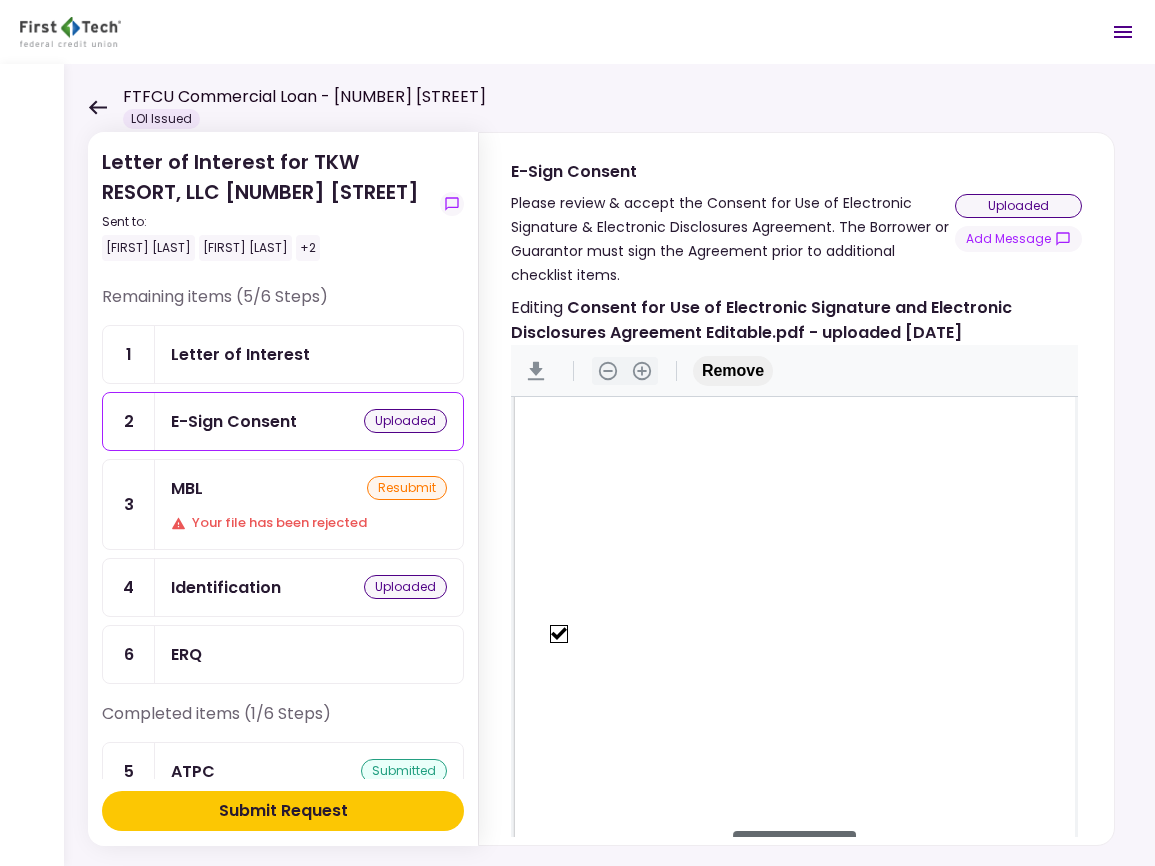 scroll, scrollTop: 2717, scrollLeft: 0, axis: vertical 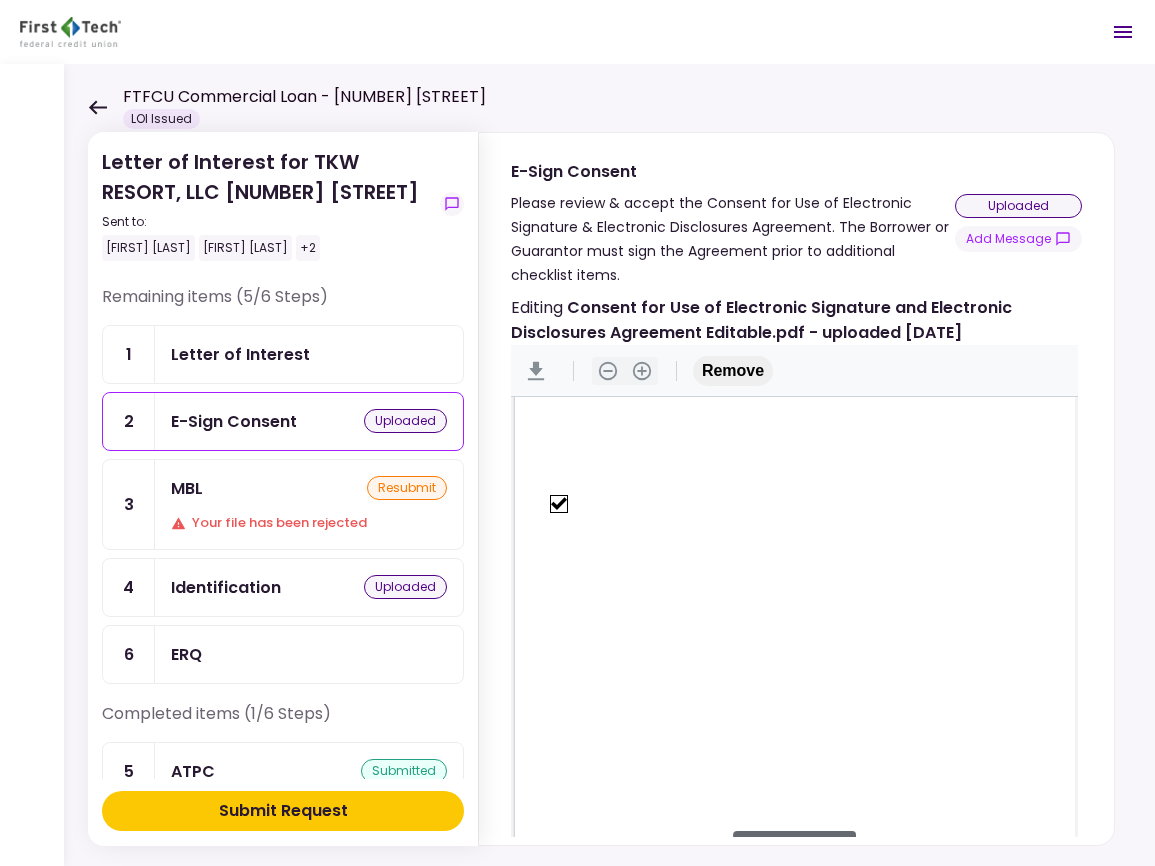 type on "*" 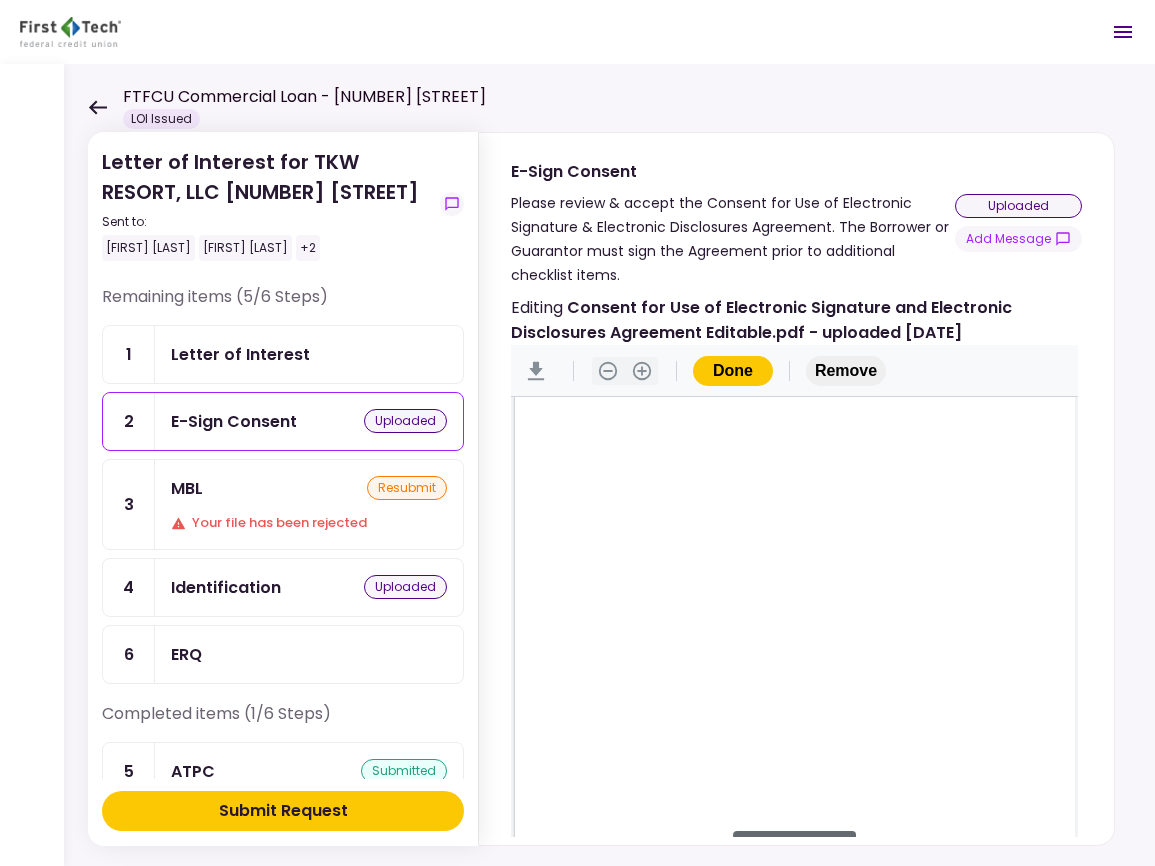 click on "MBL resubmit" at bounding box center (309, 488) 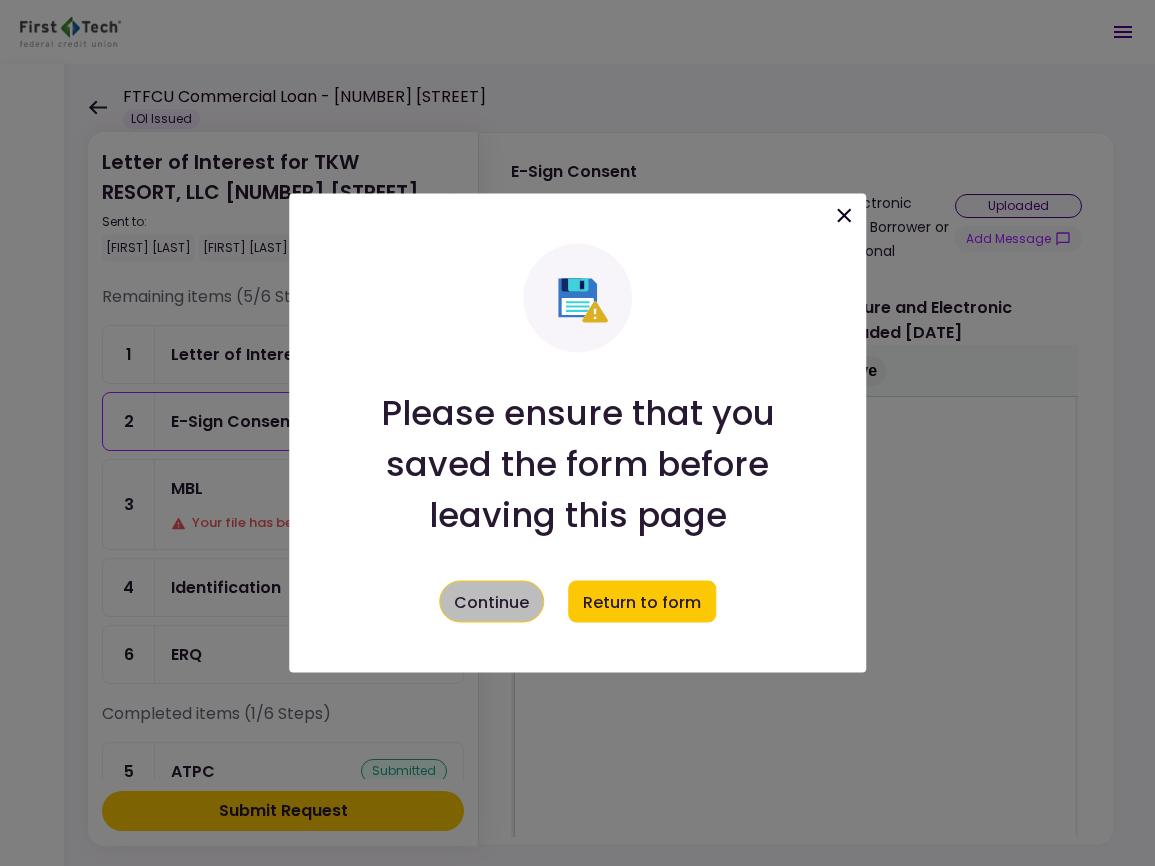 click on "Continue" at bounding box center (491, 602) 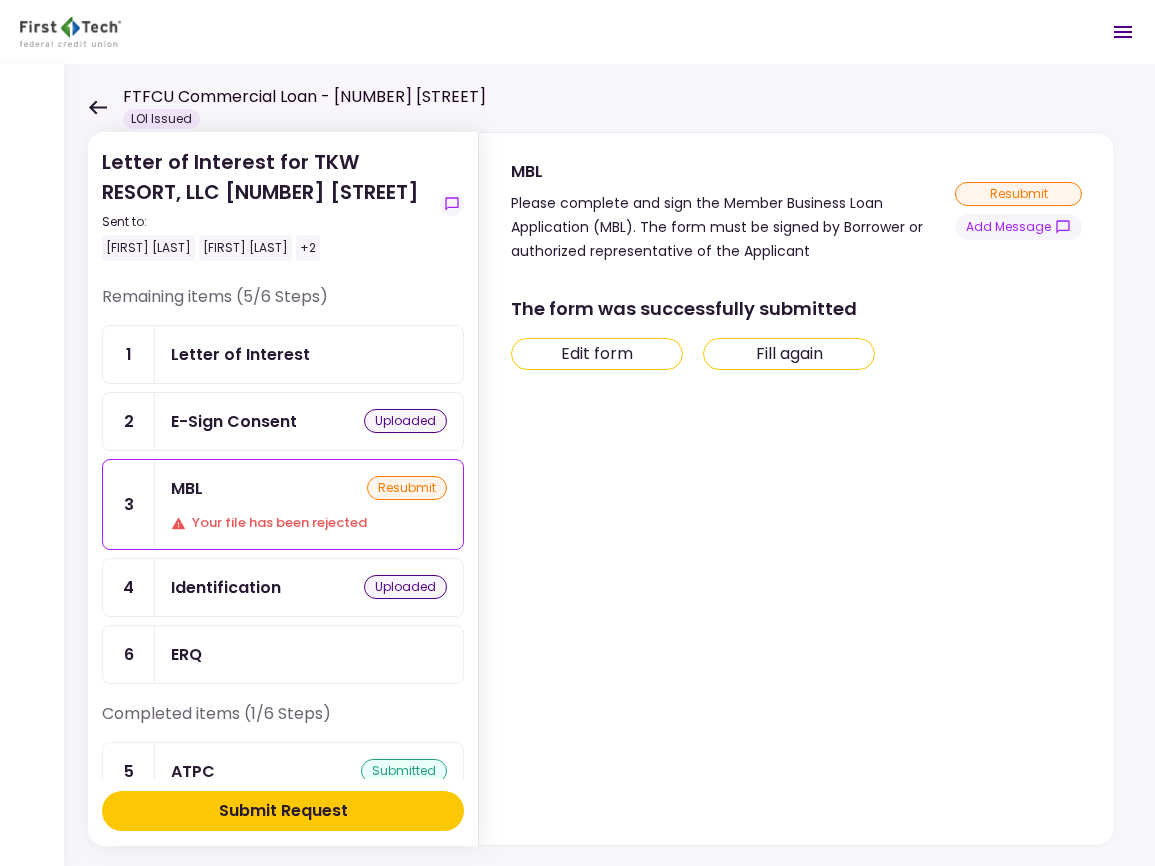 click on "Your file has been rejected" at bounding box center (309, 523) 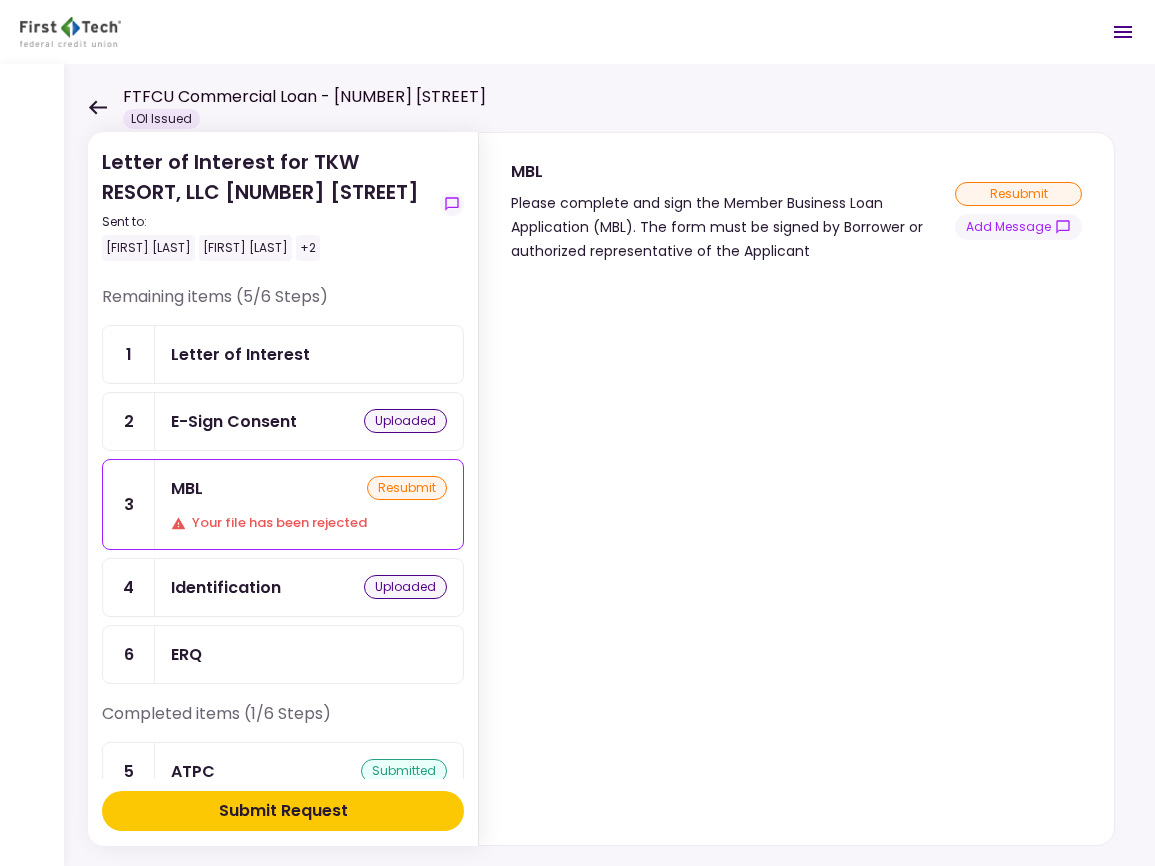 click at bounding box center (796, 554) 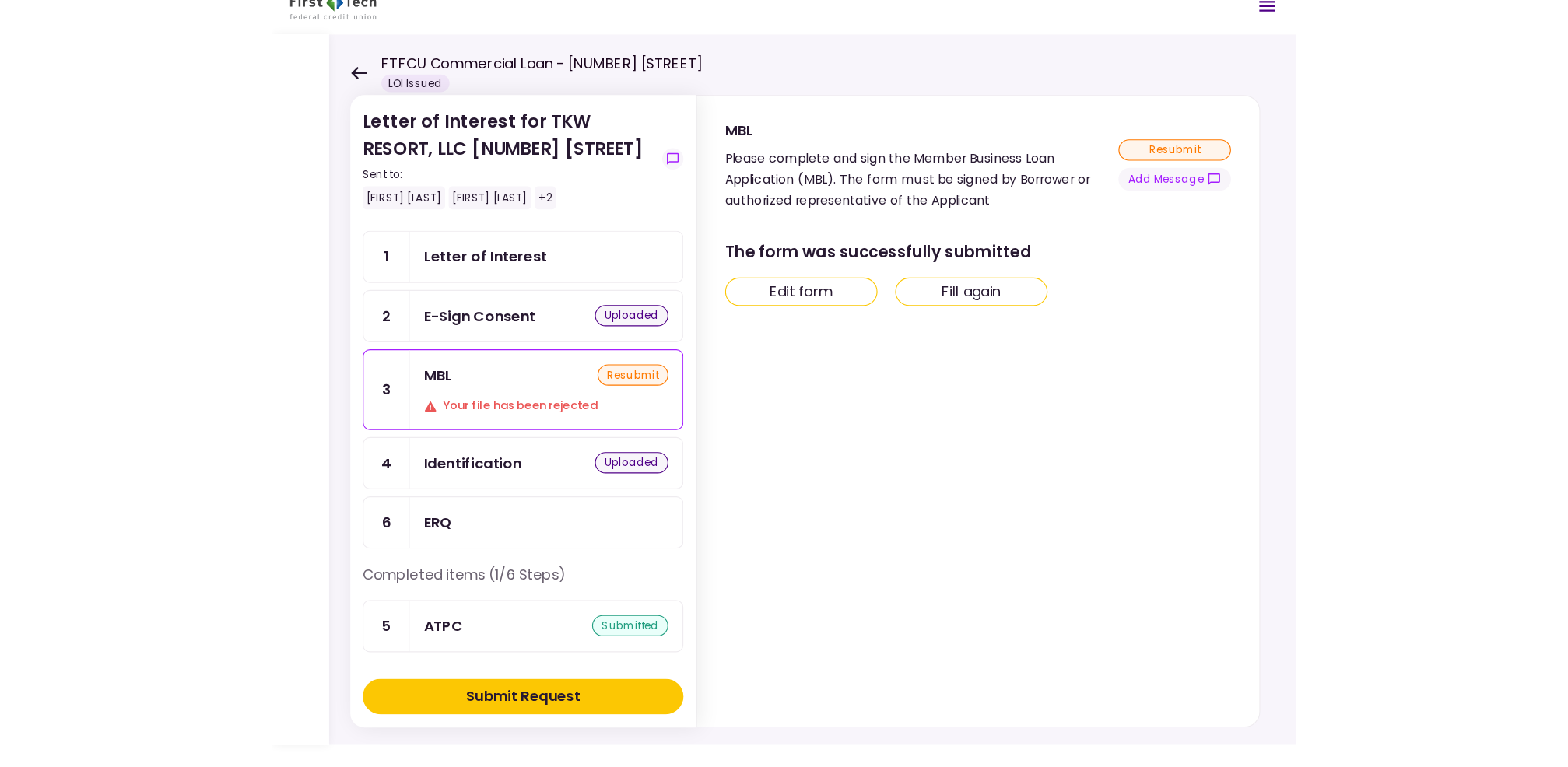 scroll, scrollTop: 6, scrollLeft: 0, axis: vertical 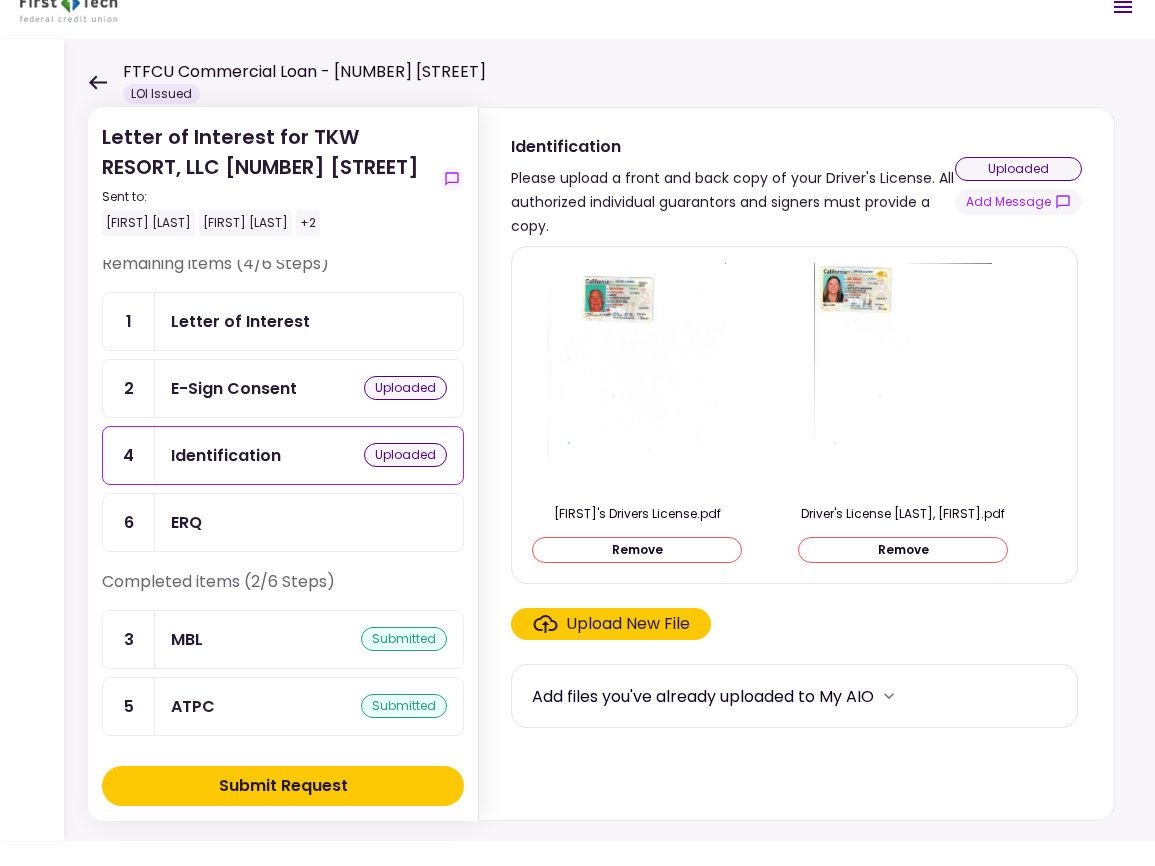 click on "Remove" at bounding box center (637, 550) 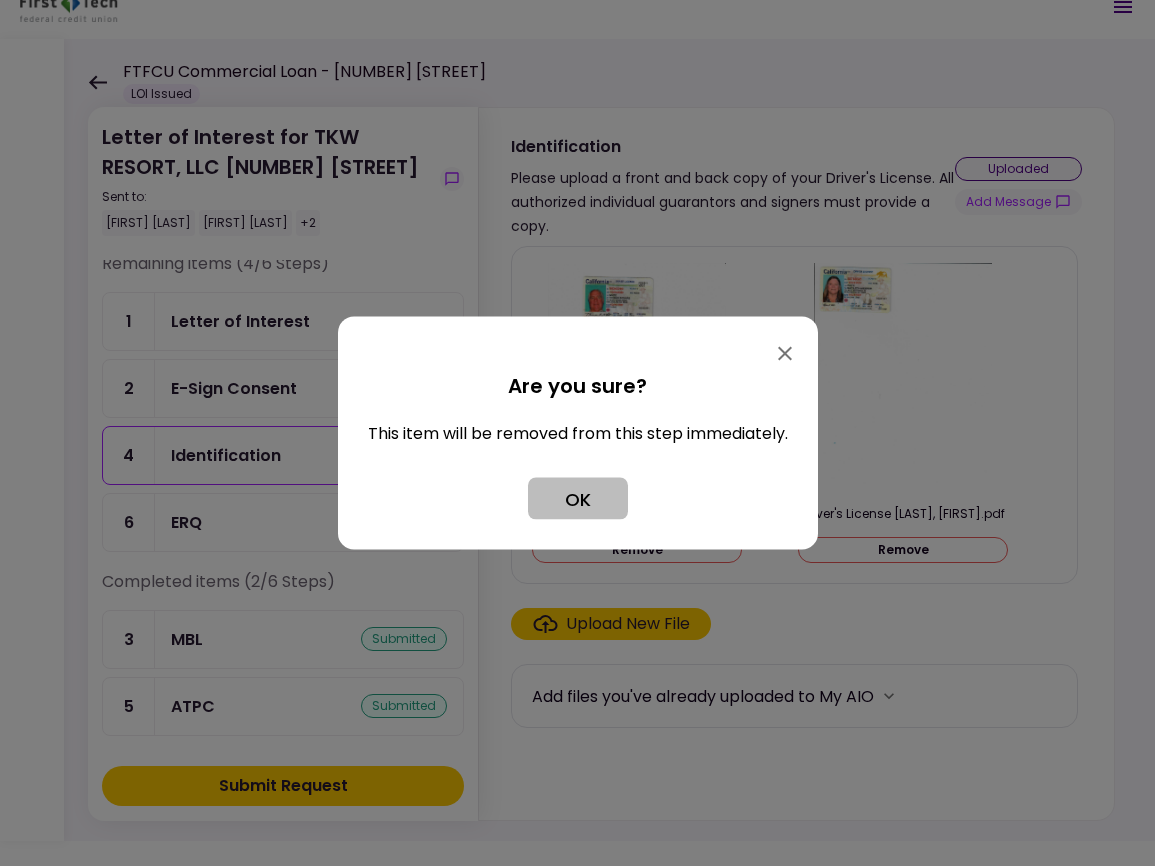 click on "OK" at bounding box center (578, 499) 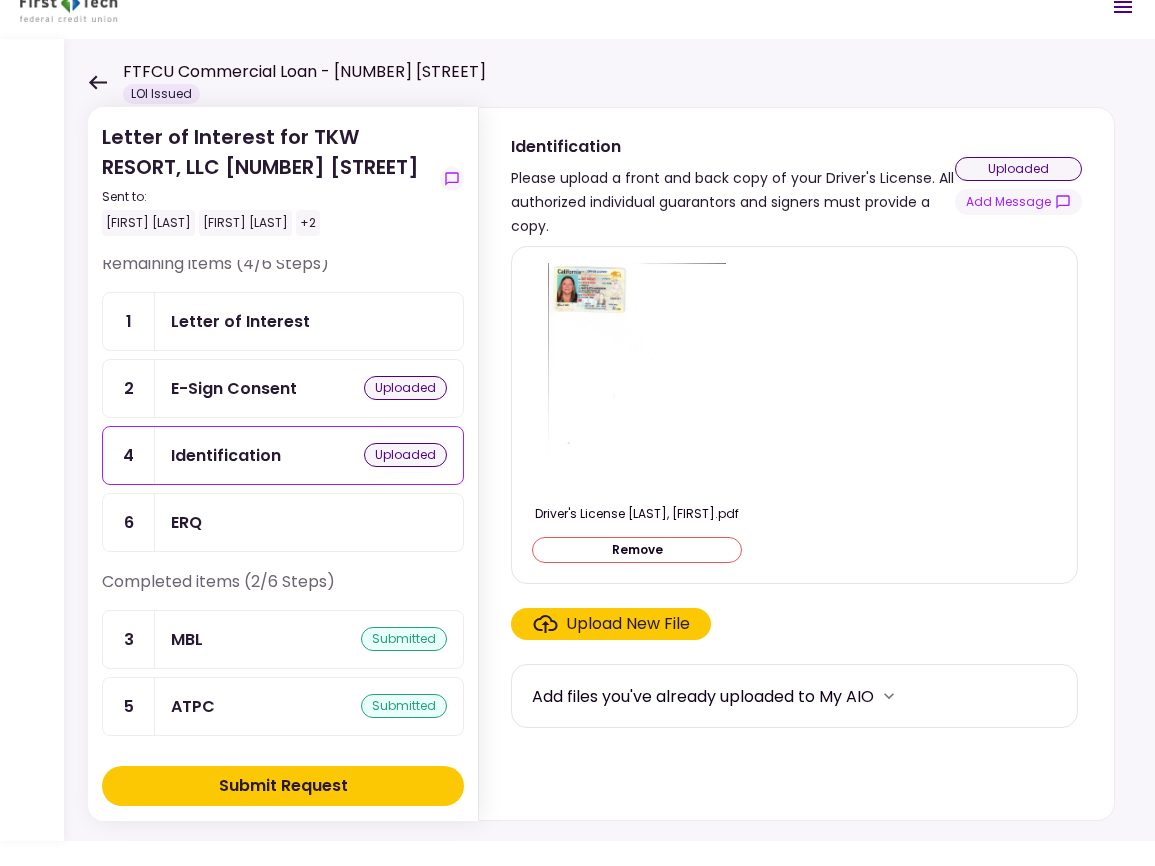 click on "Remove" at bounding box center (637, 550) 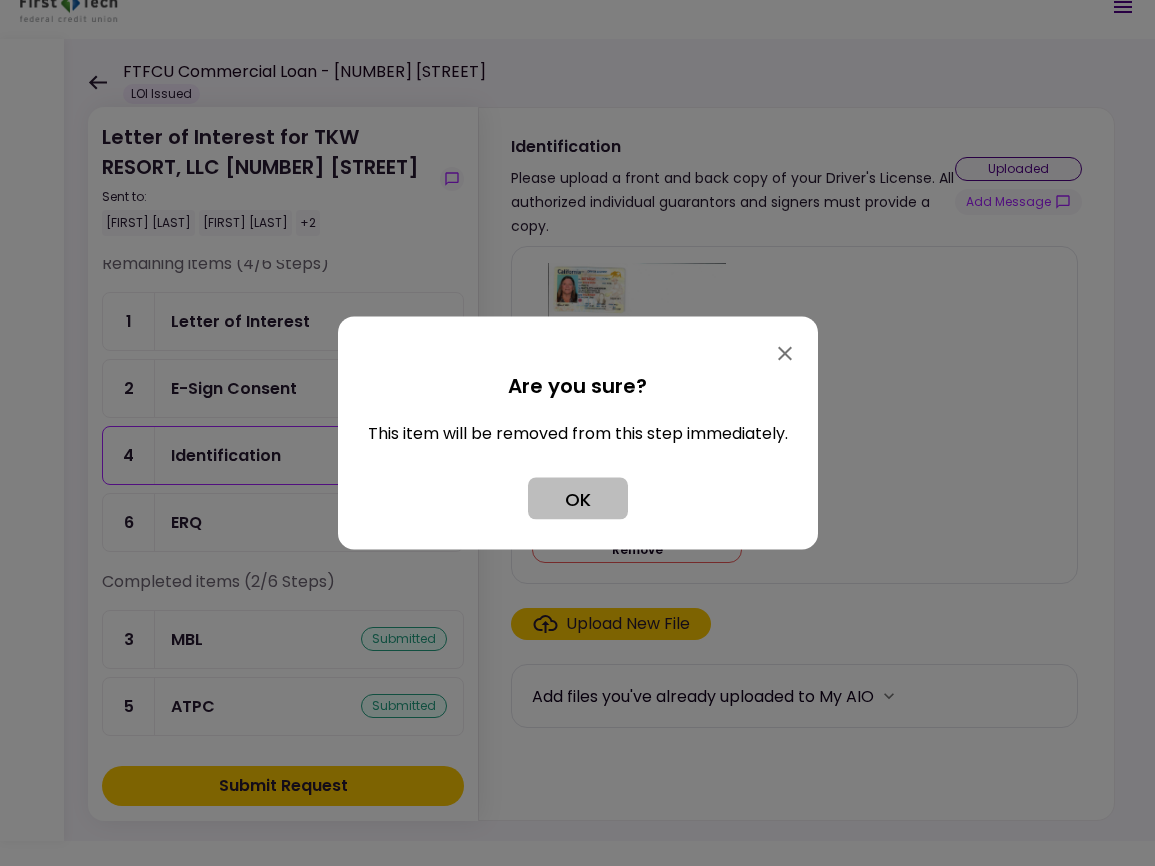 drag, startPoint x: 596, startPoint y: 500, endPoint x: 744, endPoint y: 534, distance: 151.8552 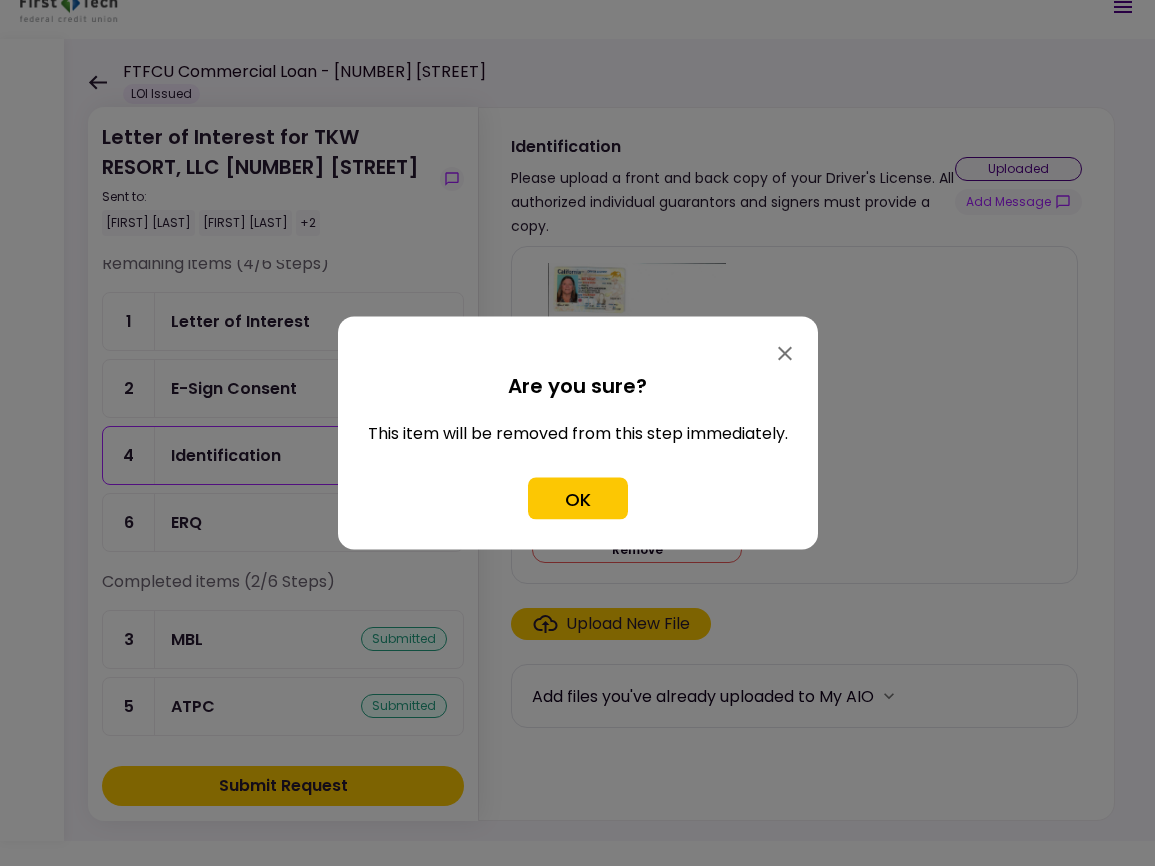 click on "OK" at bounding box center (578, 499) 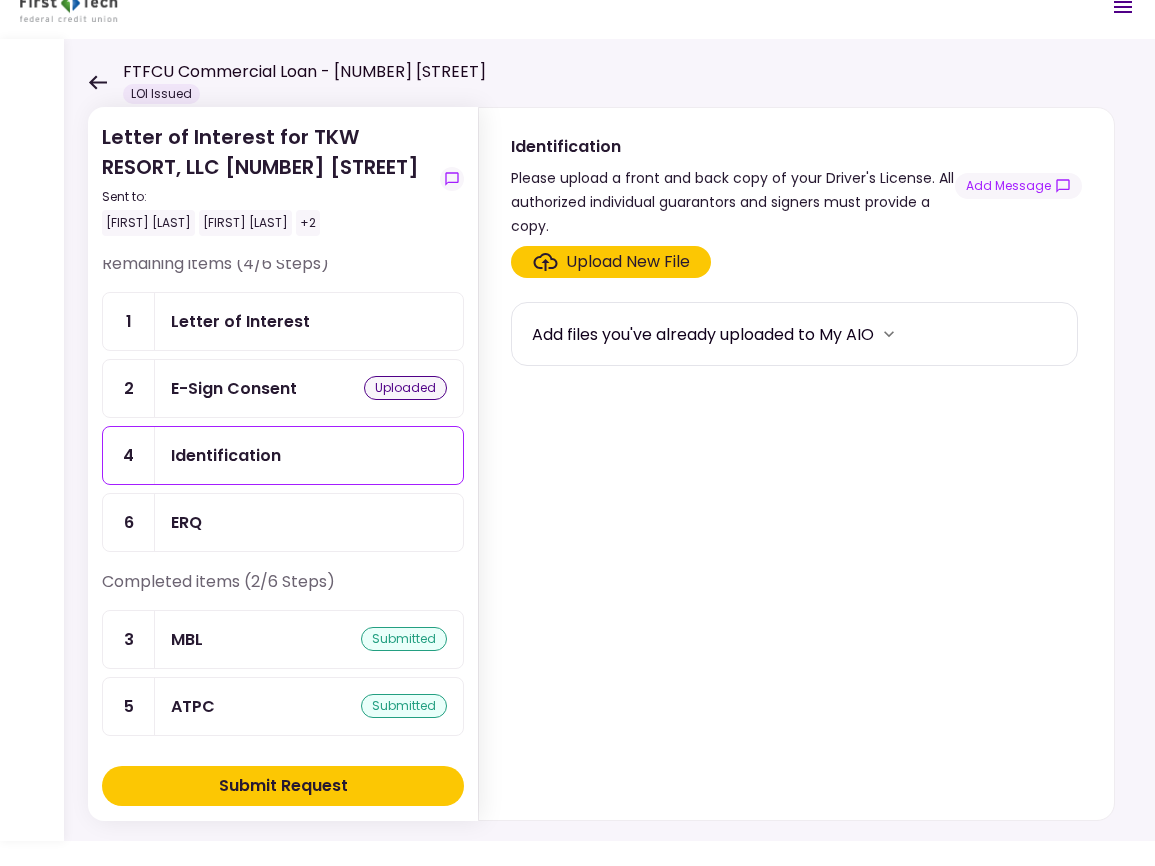 click on "Upload New File Add files you've already uploaded to My AIO" at bounding box center [796, 529] 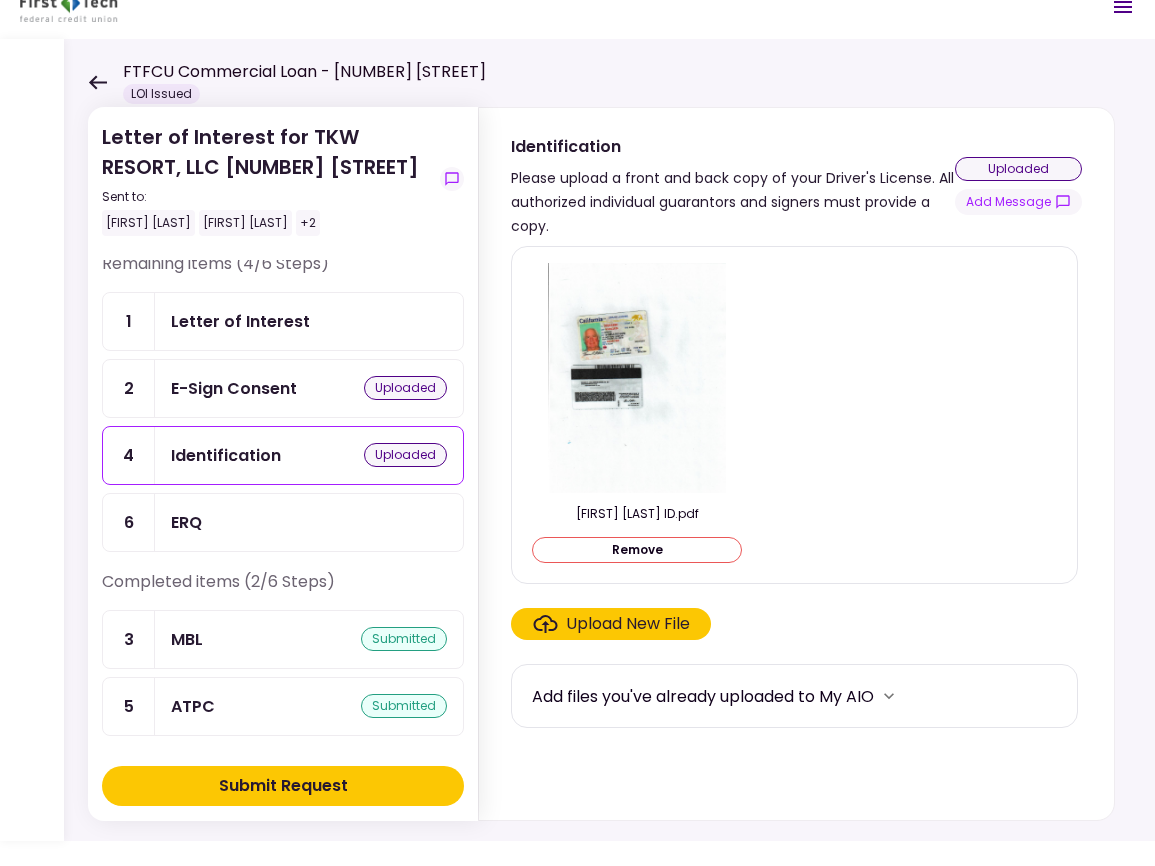 click on "ERQ" at bounding box center (309, 522) 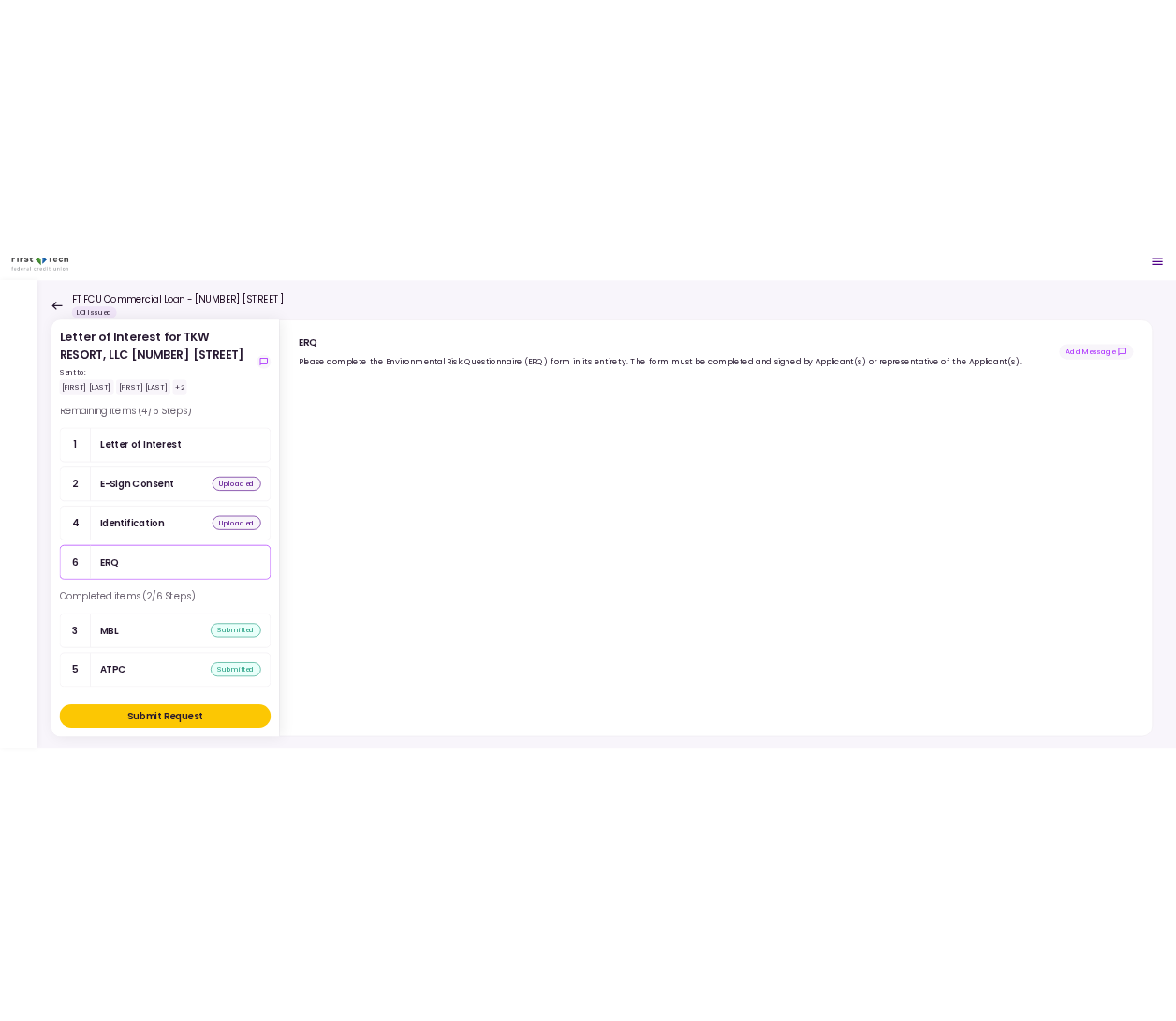 scroll, scrollTop: 0, scrollLeft: 0, axis: both 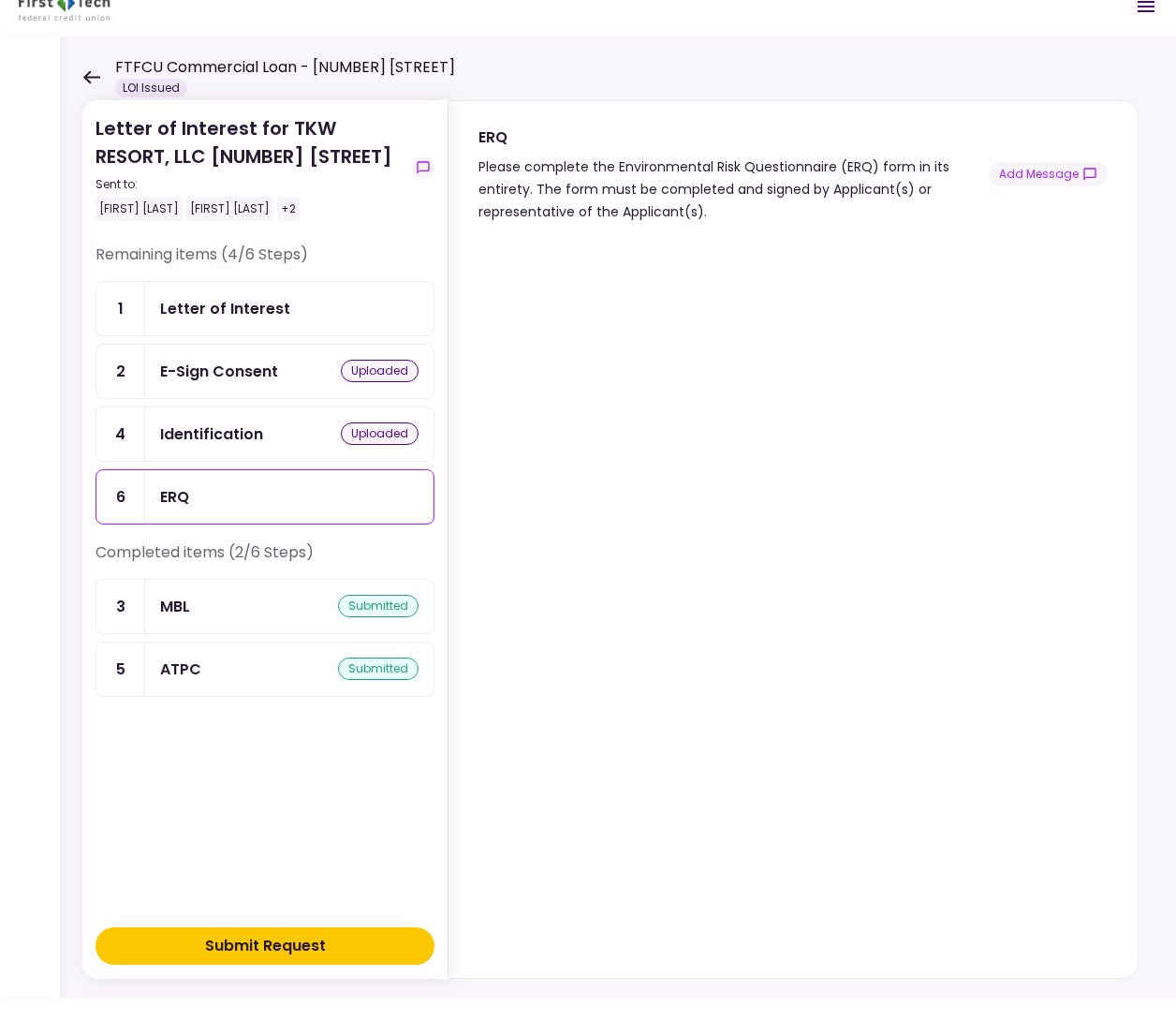 click on "Submit Request" at bounding box center [265, 946] 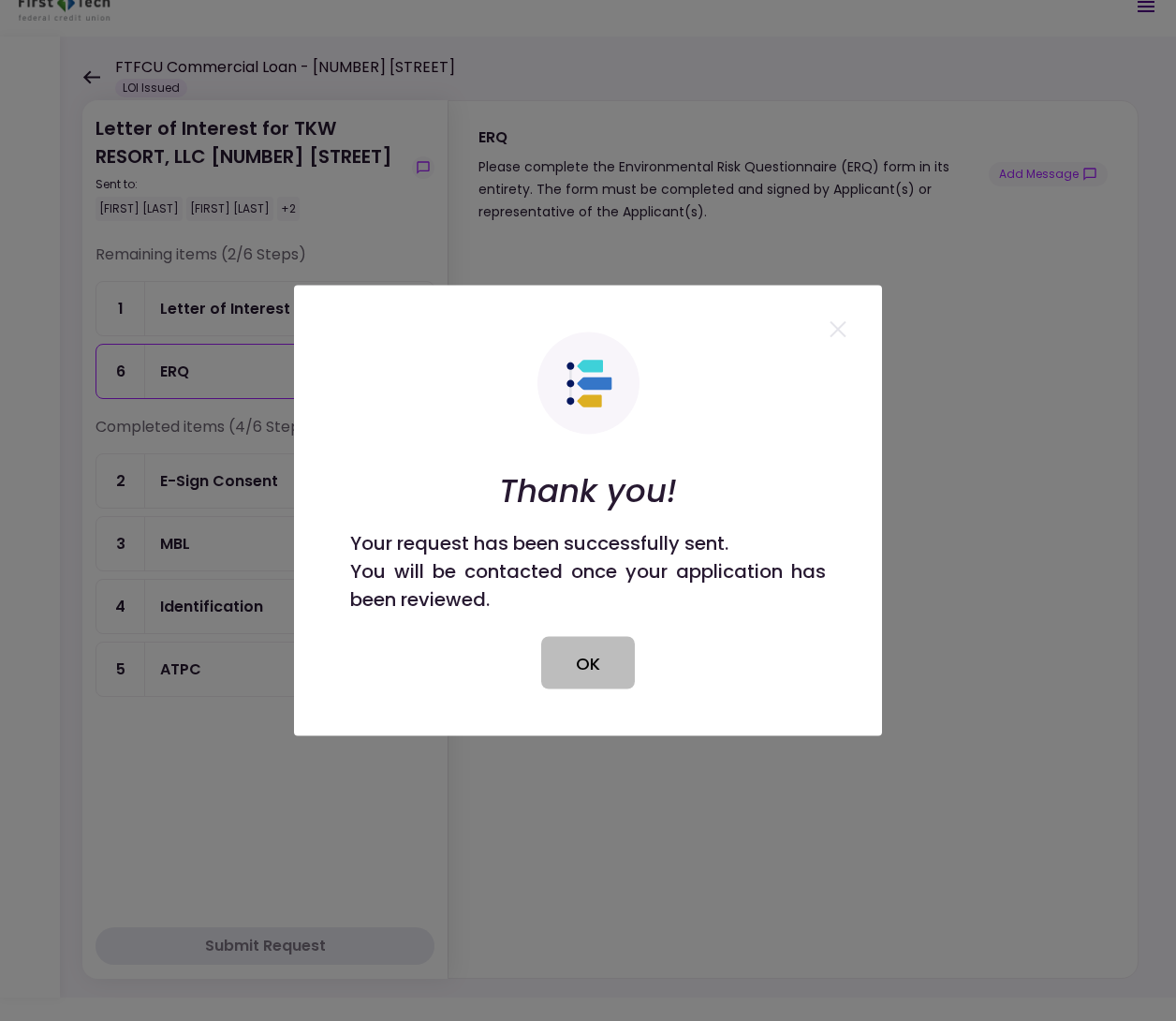 click on "OK" at bounding box center (588, 663) 